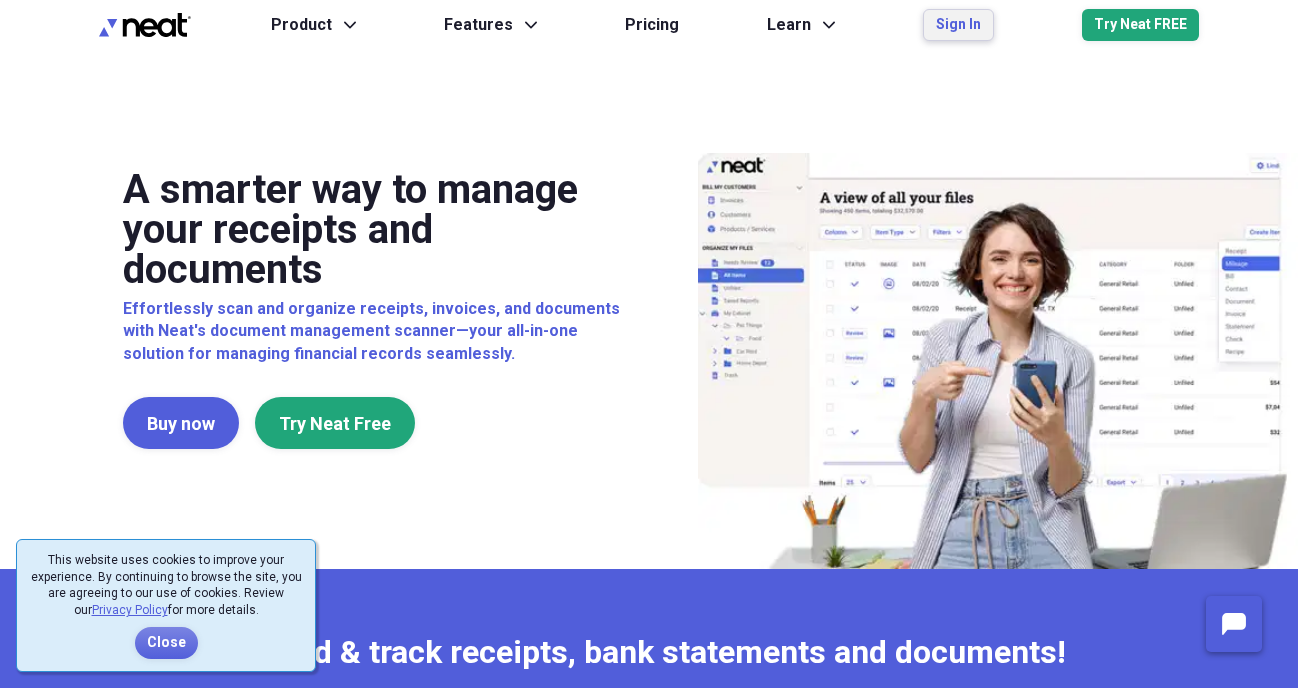 scroll, scrollTop: 0, scrollLeft: 0, axis: both 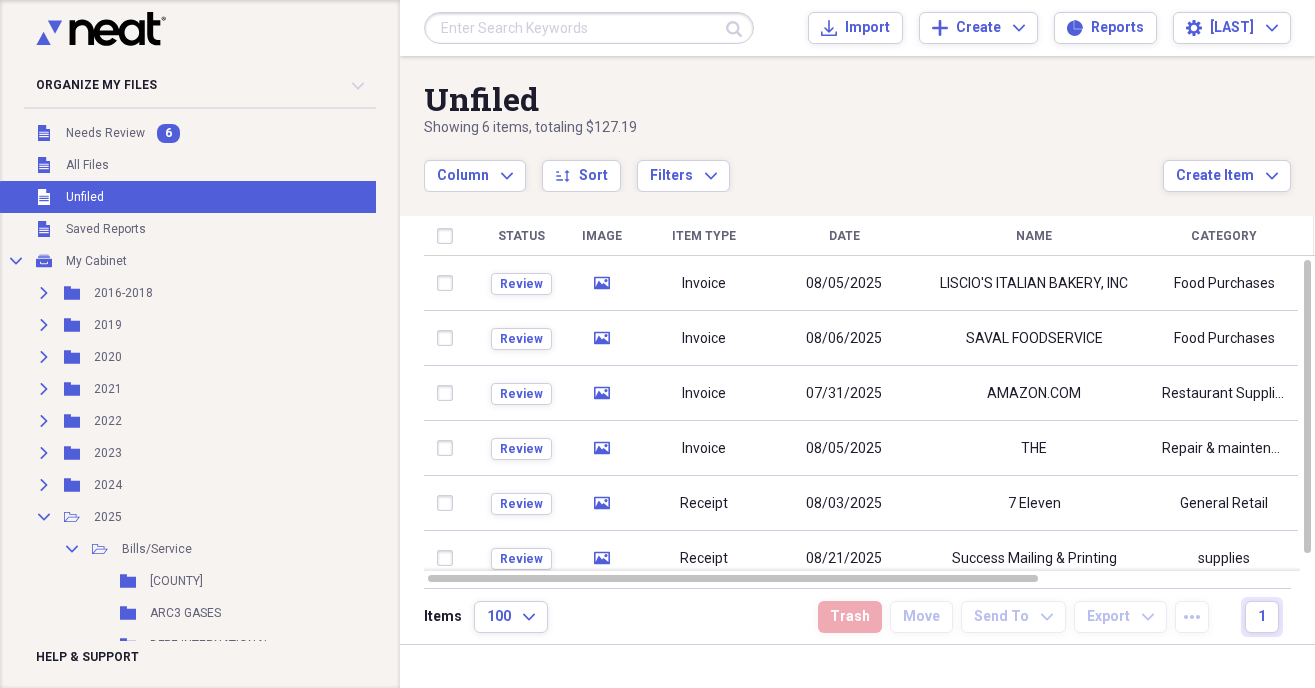 click at bounding box center (589, 28) 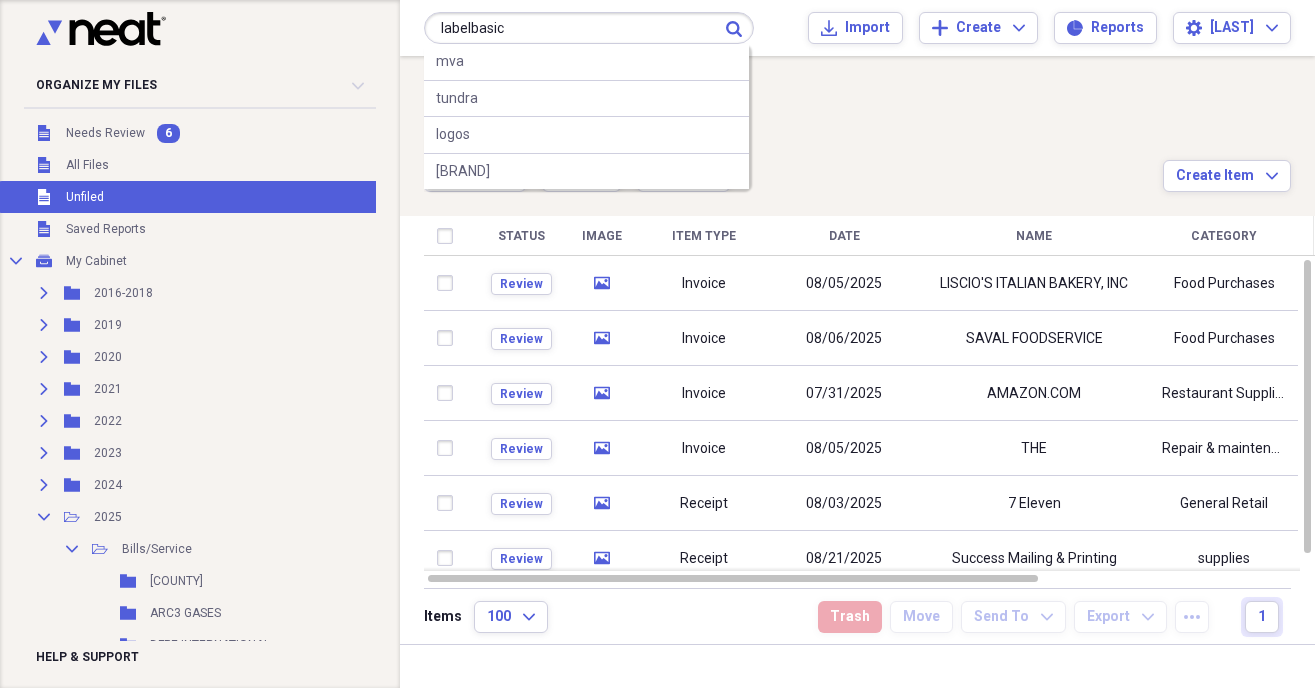 type on "labelbasic" 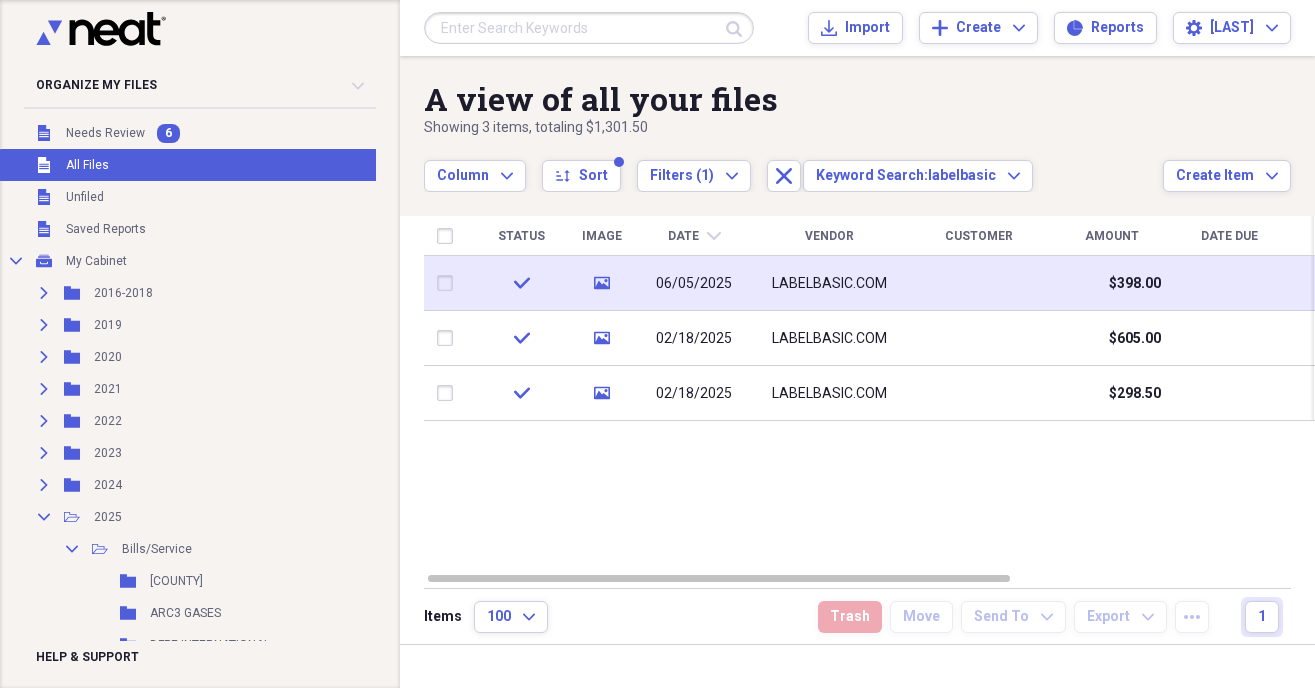 click on "LABELBASIC.COM" at bounding box center [829, 283] 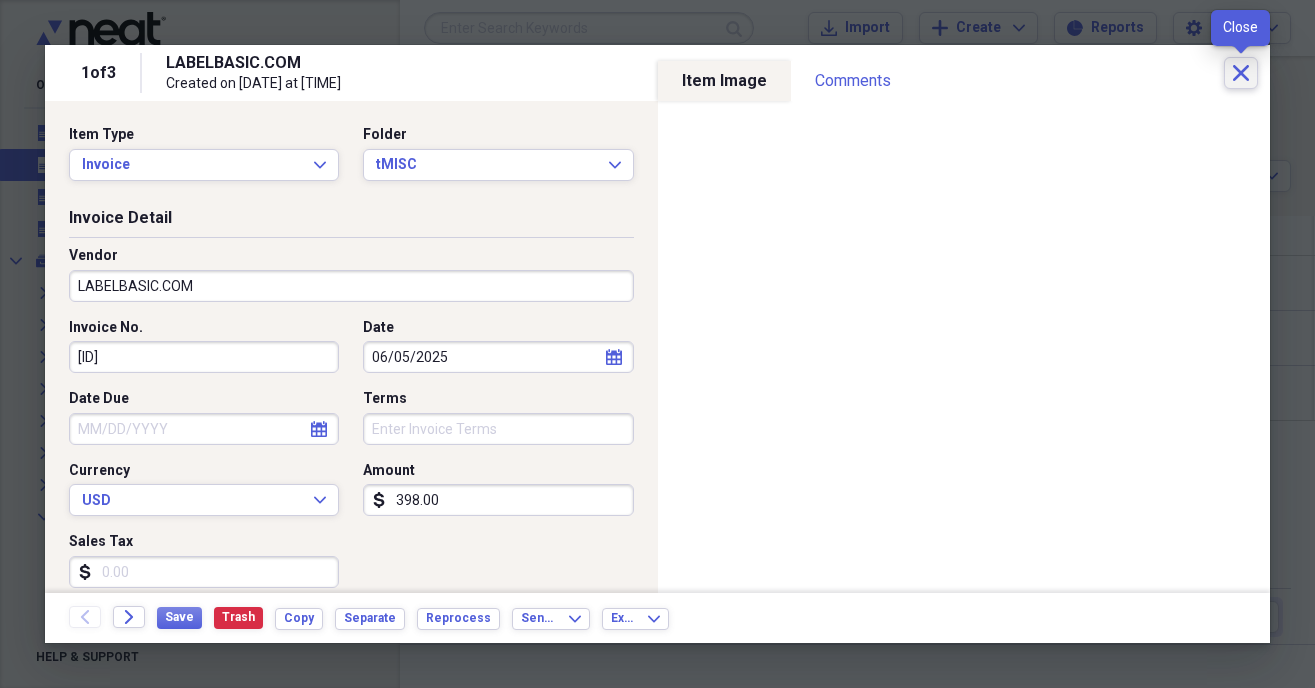 click 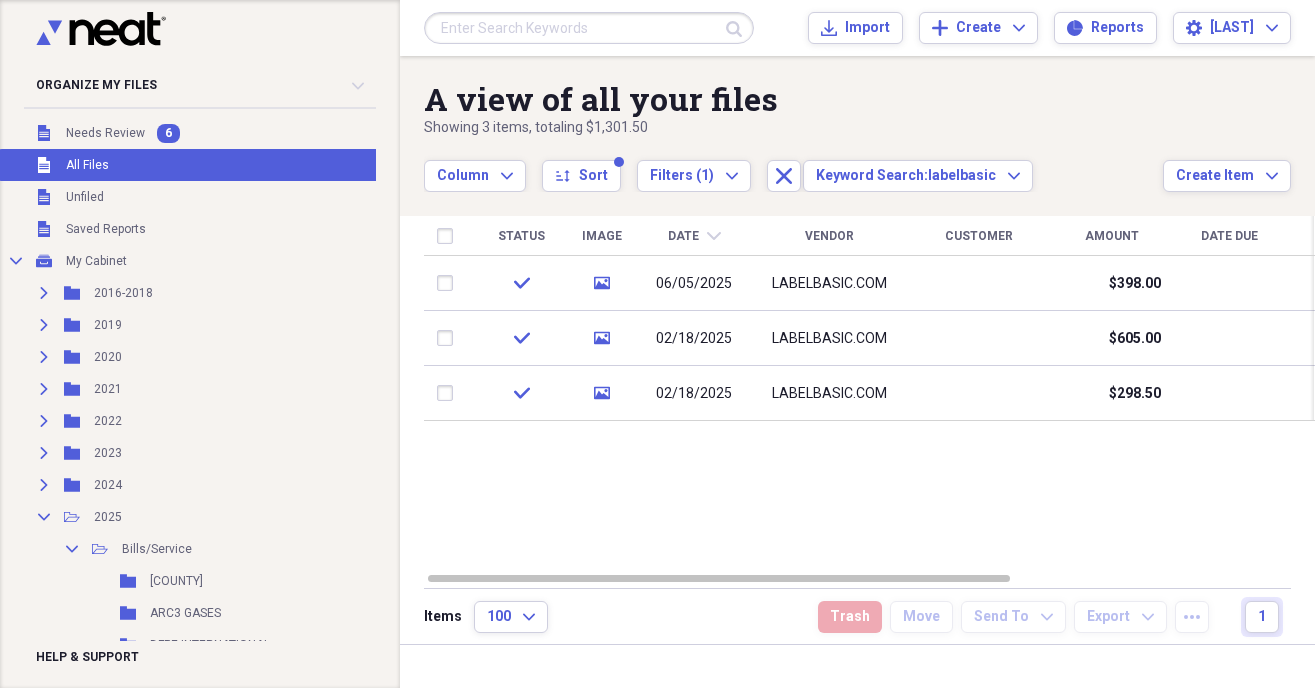 click on "Unfiled All Files" at bounding box center [194, 165] 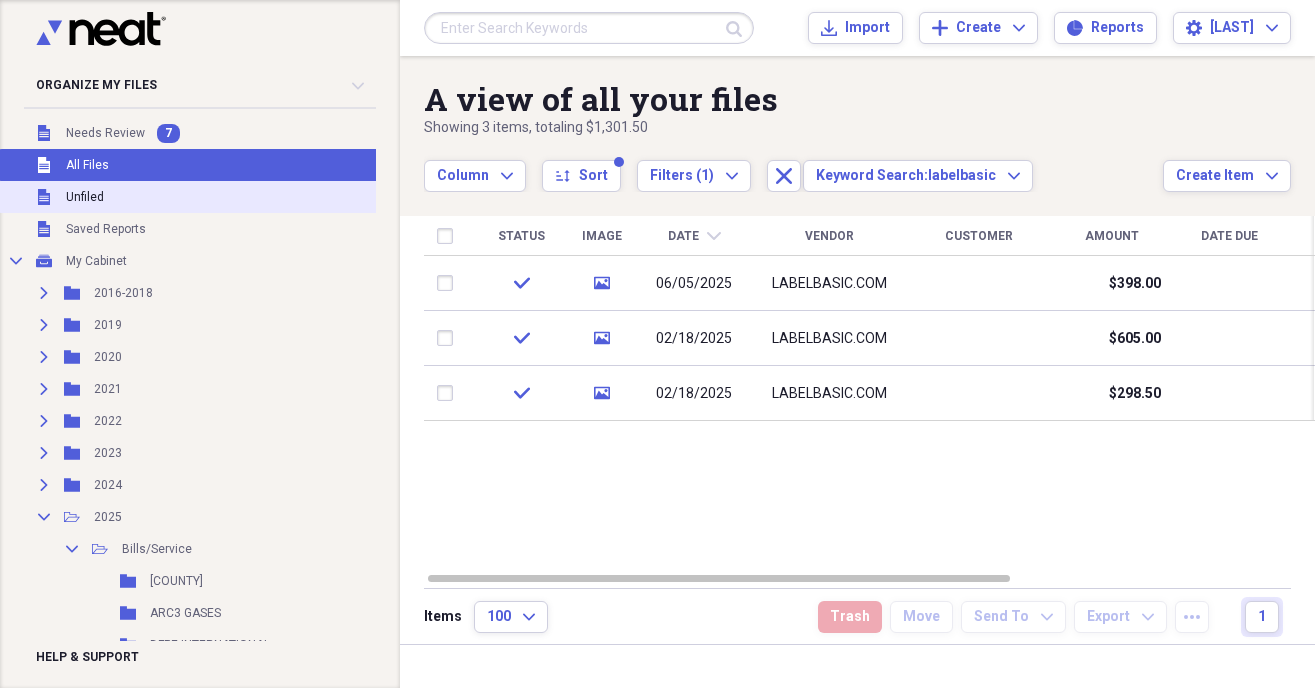 click on "Unfiled Unfiled" at bounding box center (194, 197) 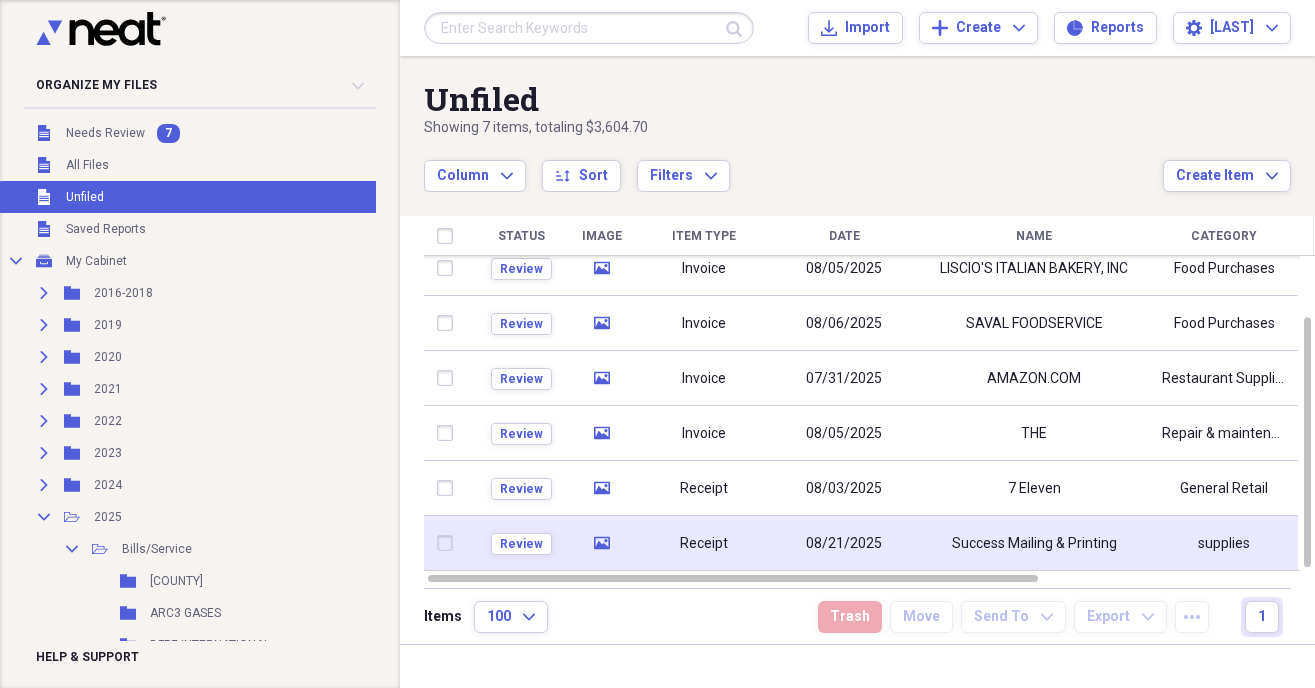 click on "Receipt" at bounding box center [704, 543] 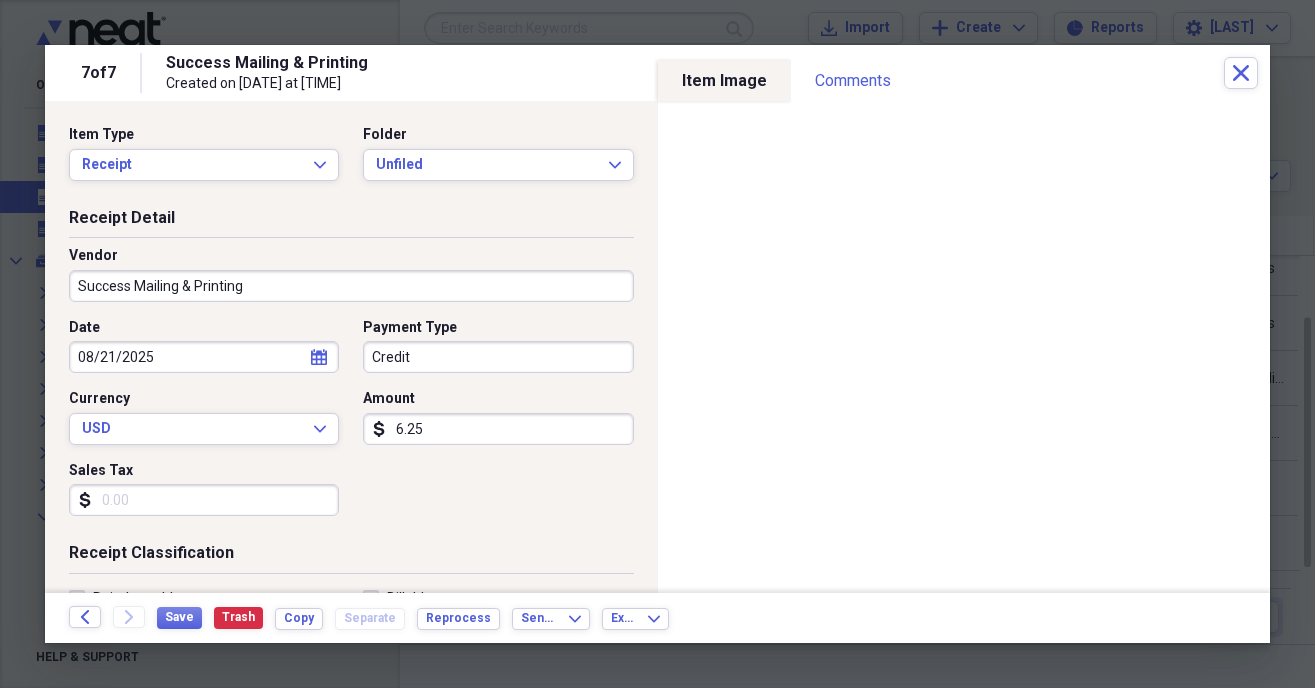 click on "6.25" at bounding box center [498, 429] 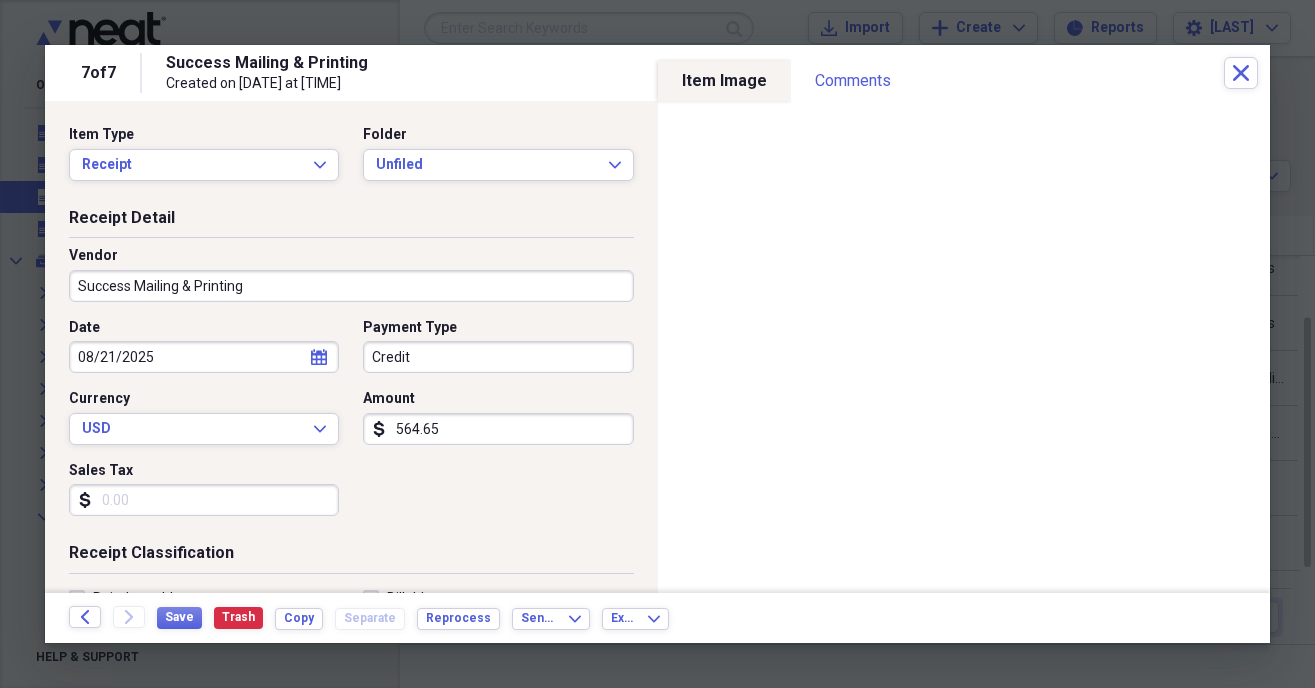 type on "[PRICE]" 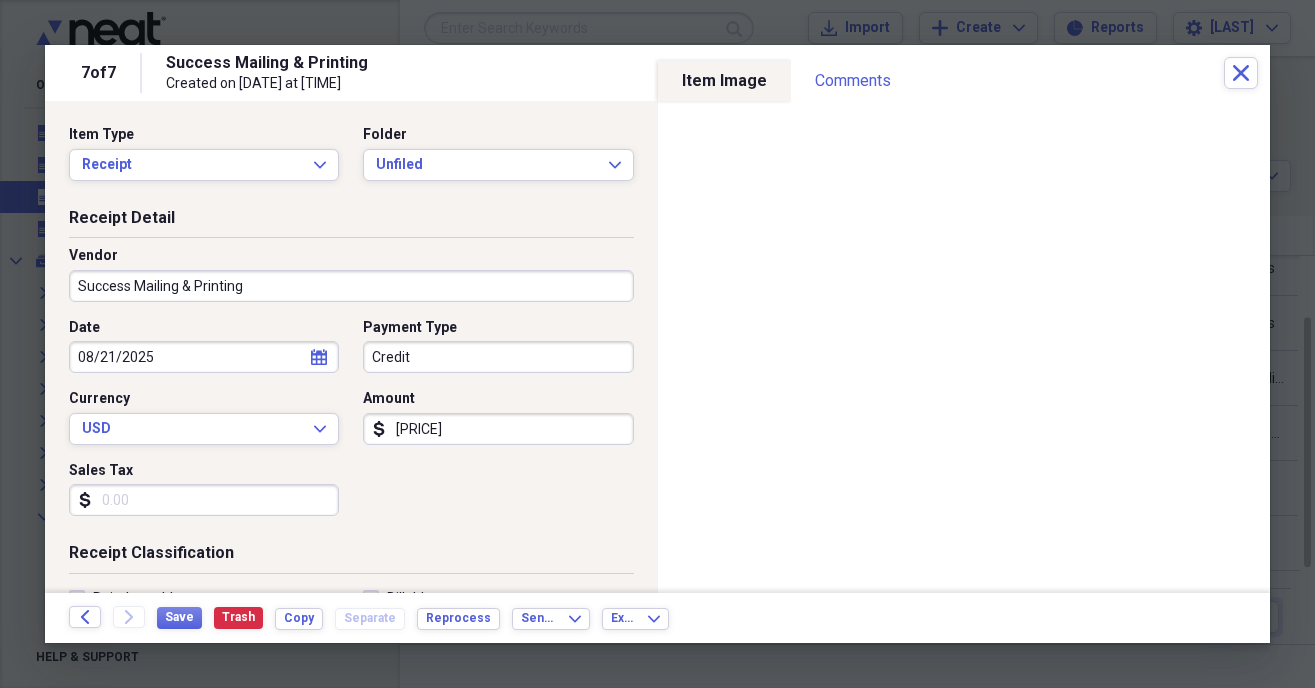 click on "Credit" at bounding box center [498, 357] 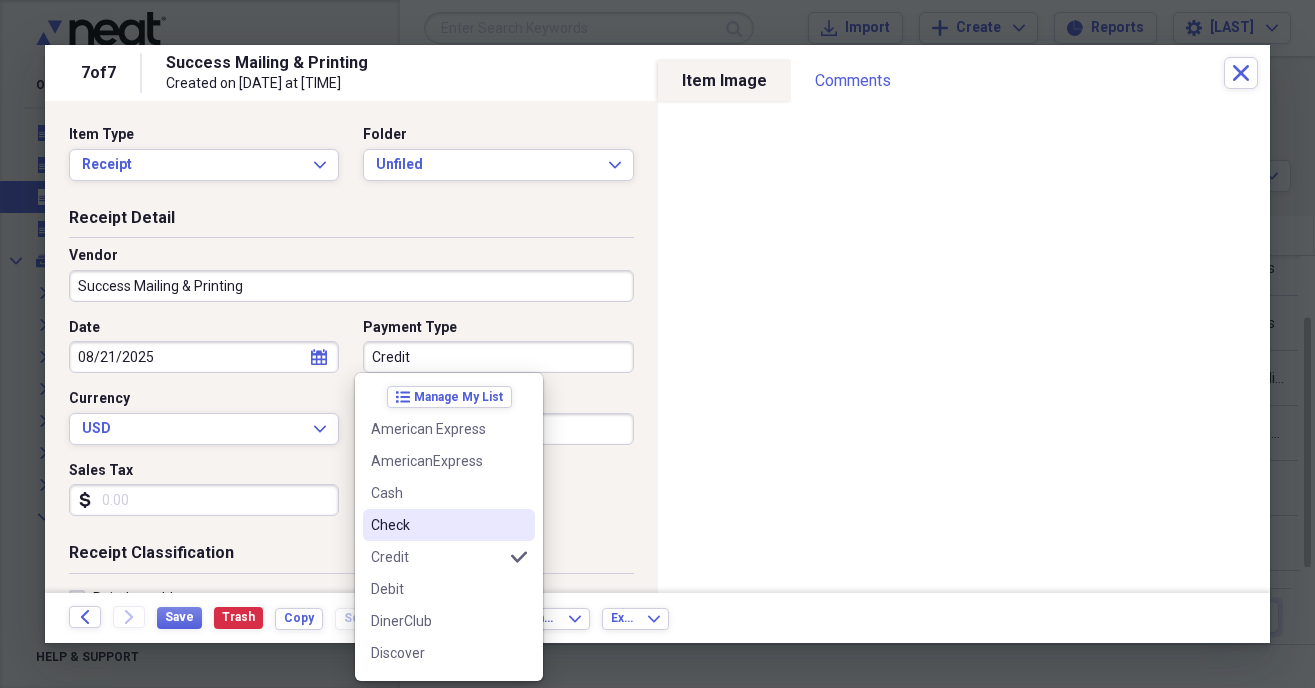 click on "Check" at bounding box center [437, 525] 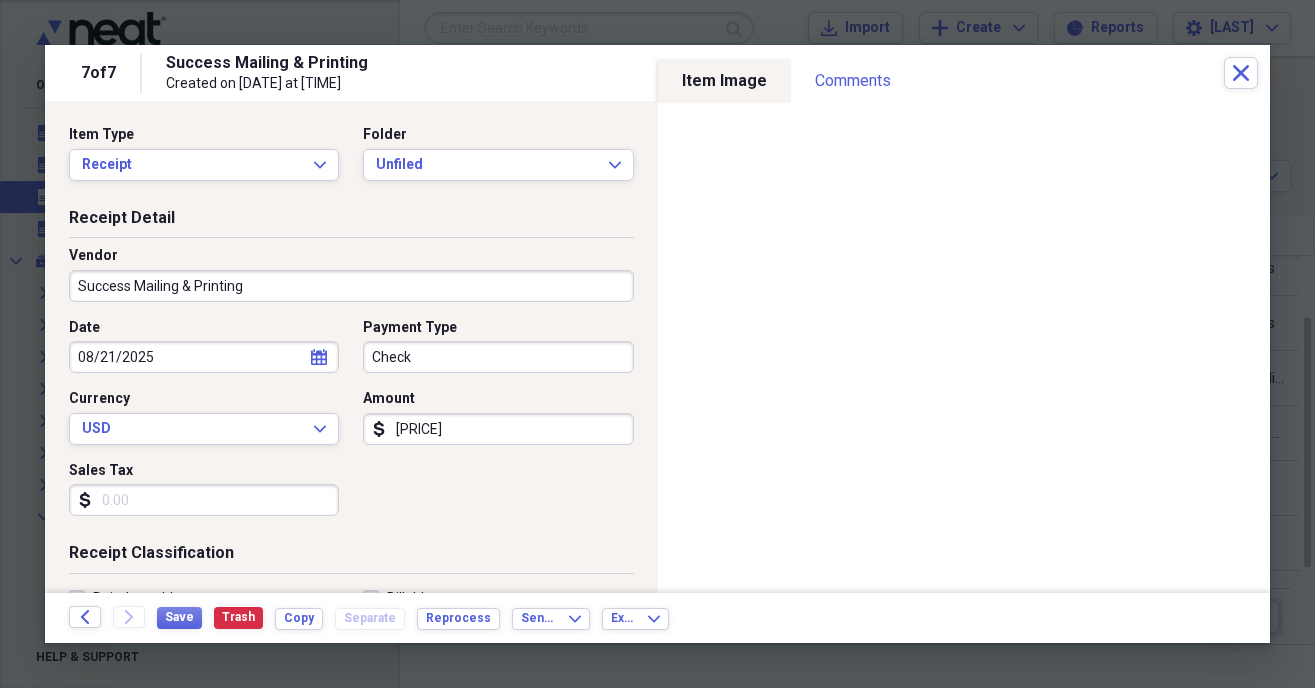 click on "calendar Calendar" at bounding box center [319, 357] 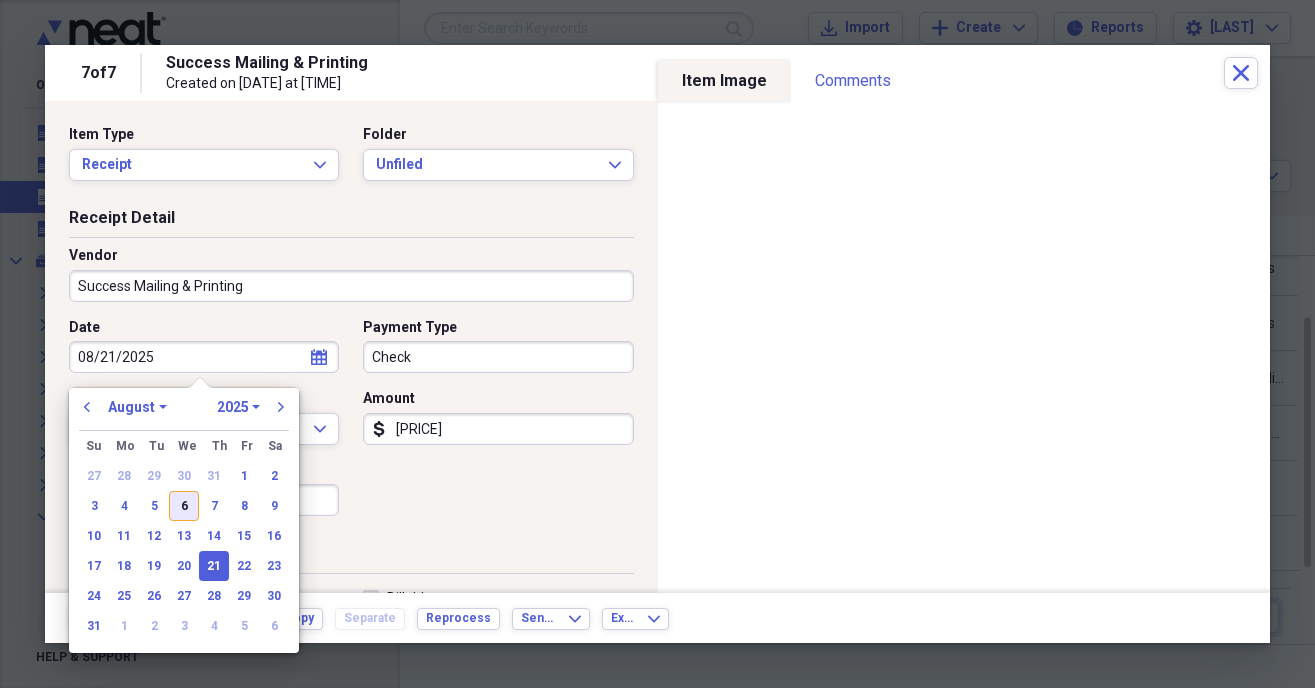 click on "6" at bounding box center [184, 506] 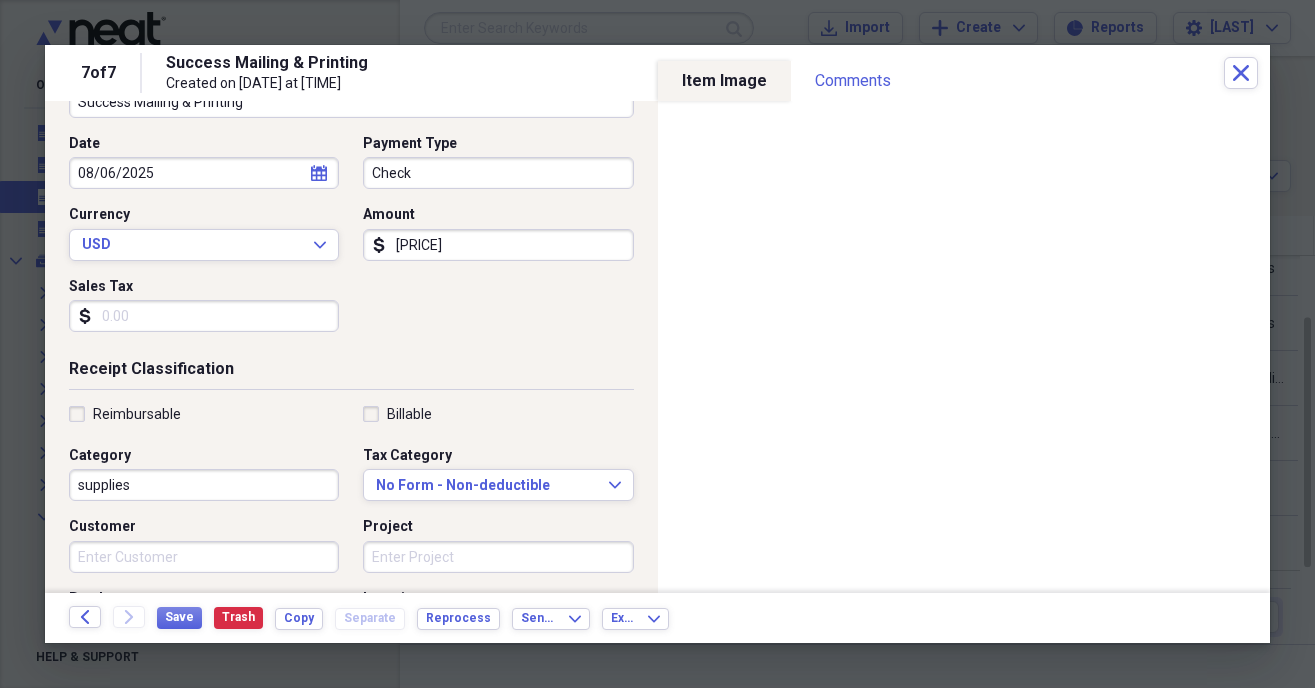 scroll, scrollTop: 342, scrollLeft: 0, axis: vertical 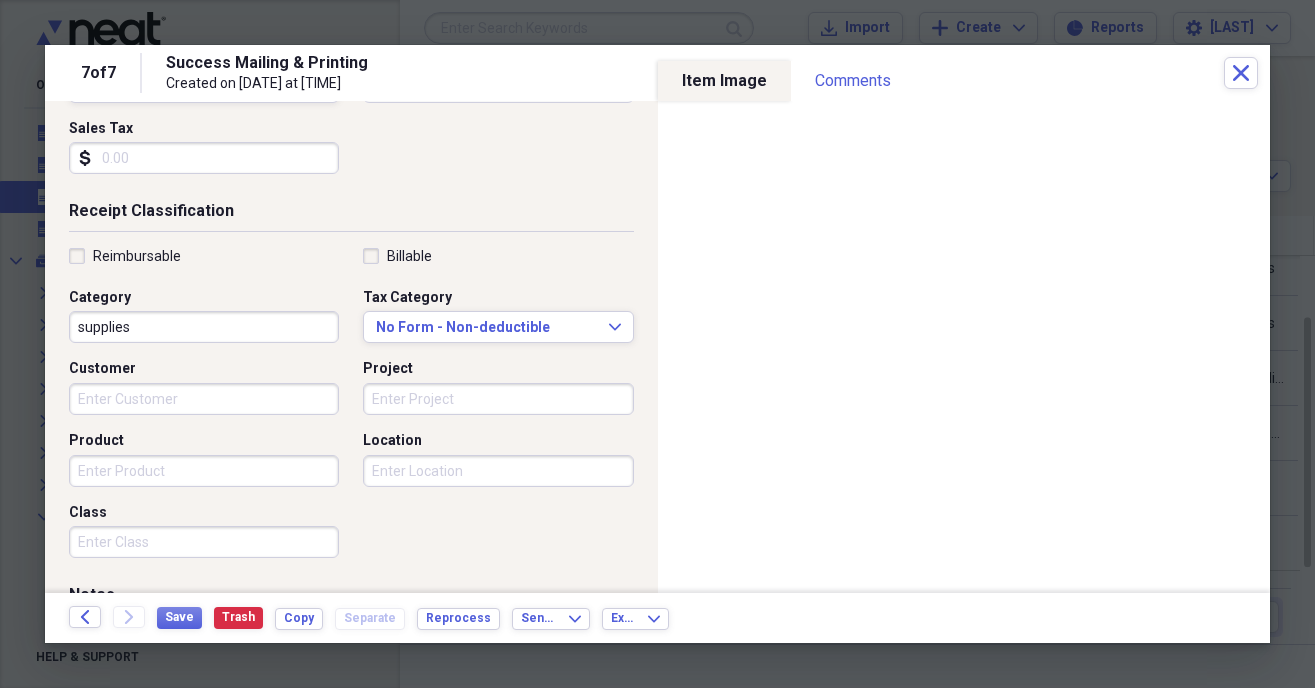 click on "supplies" at bounding box center (204, 327) 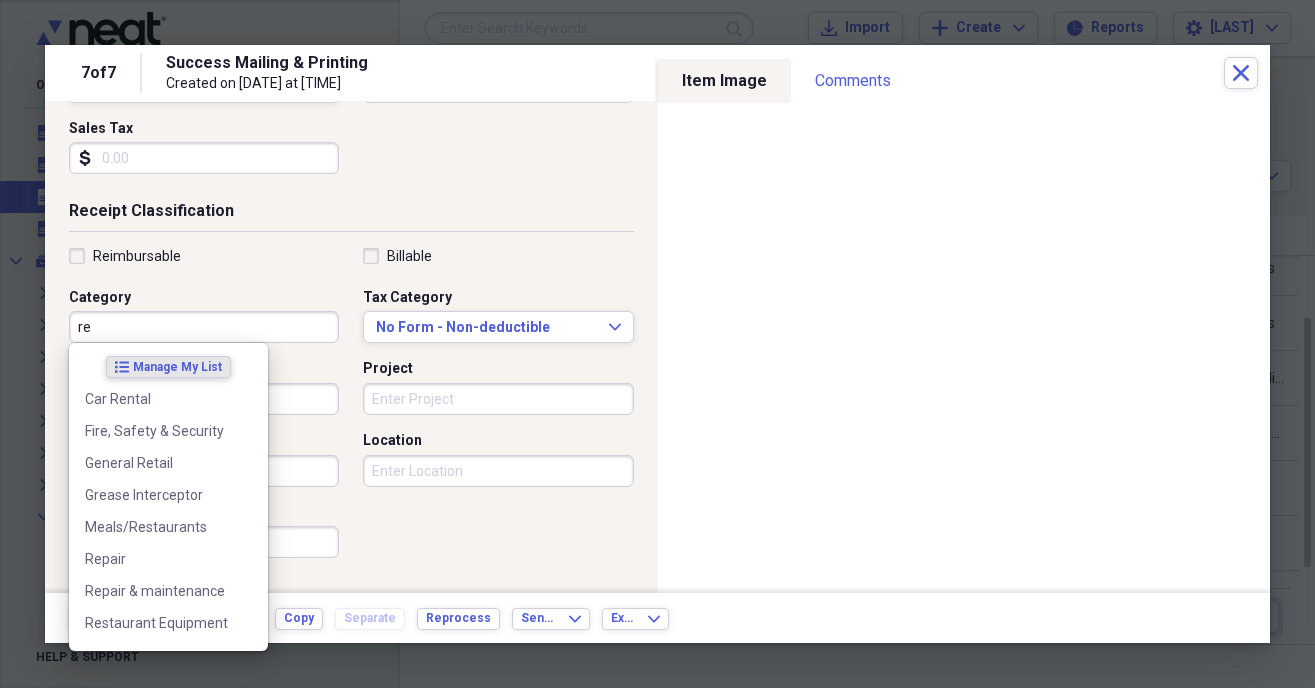 type on "r" 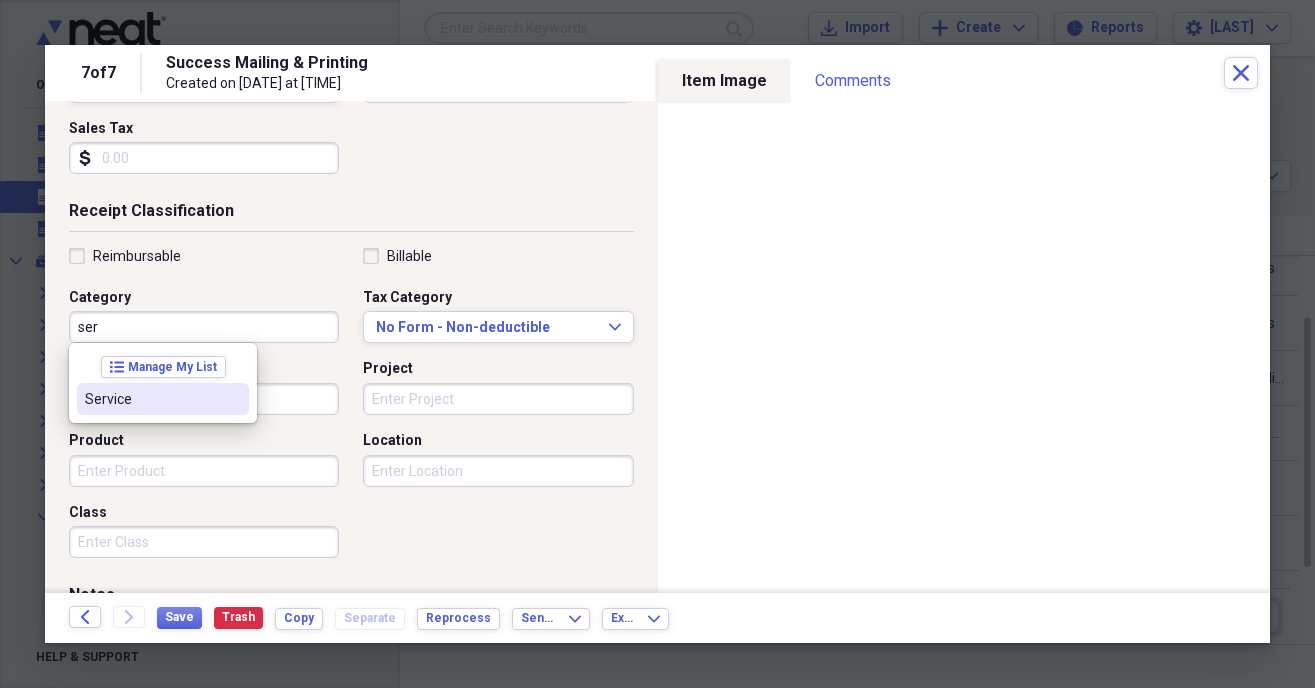click on "Service" at bounding box center (151, 399) 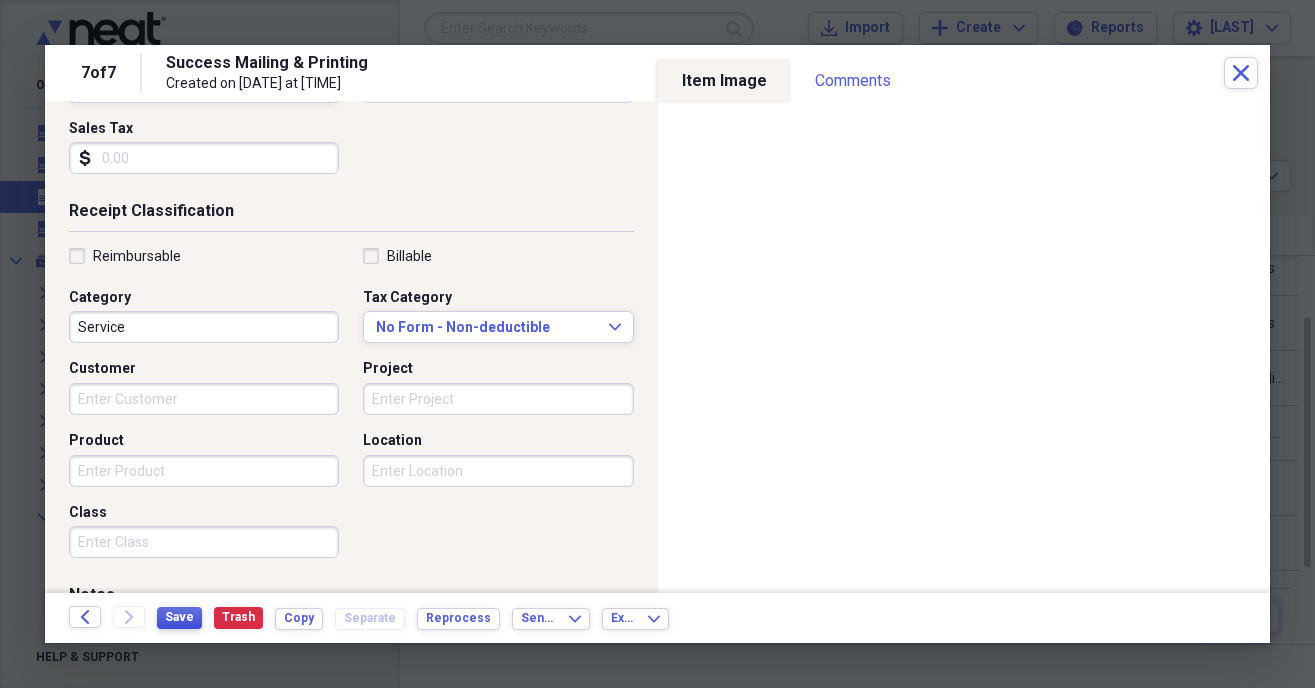 click on "Save" at bounding box center (179, 618) 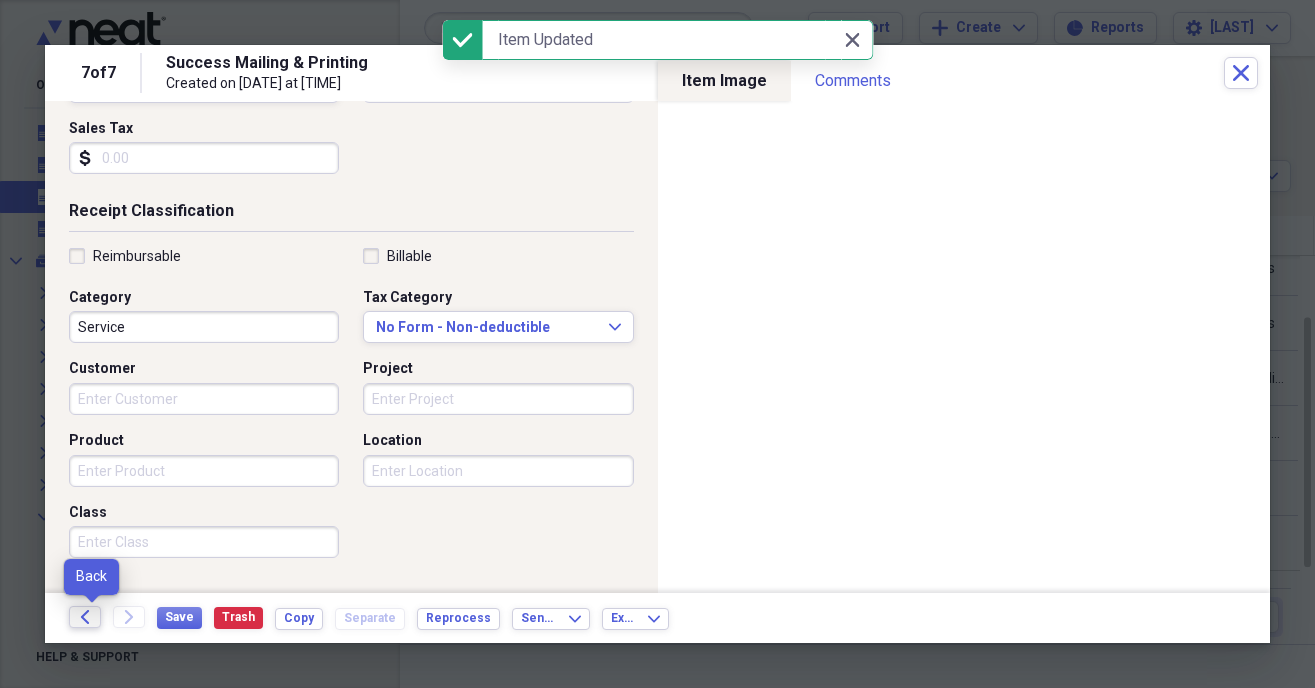 click on "Back" 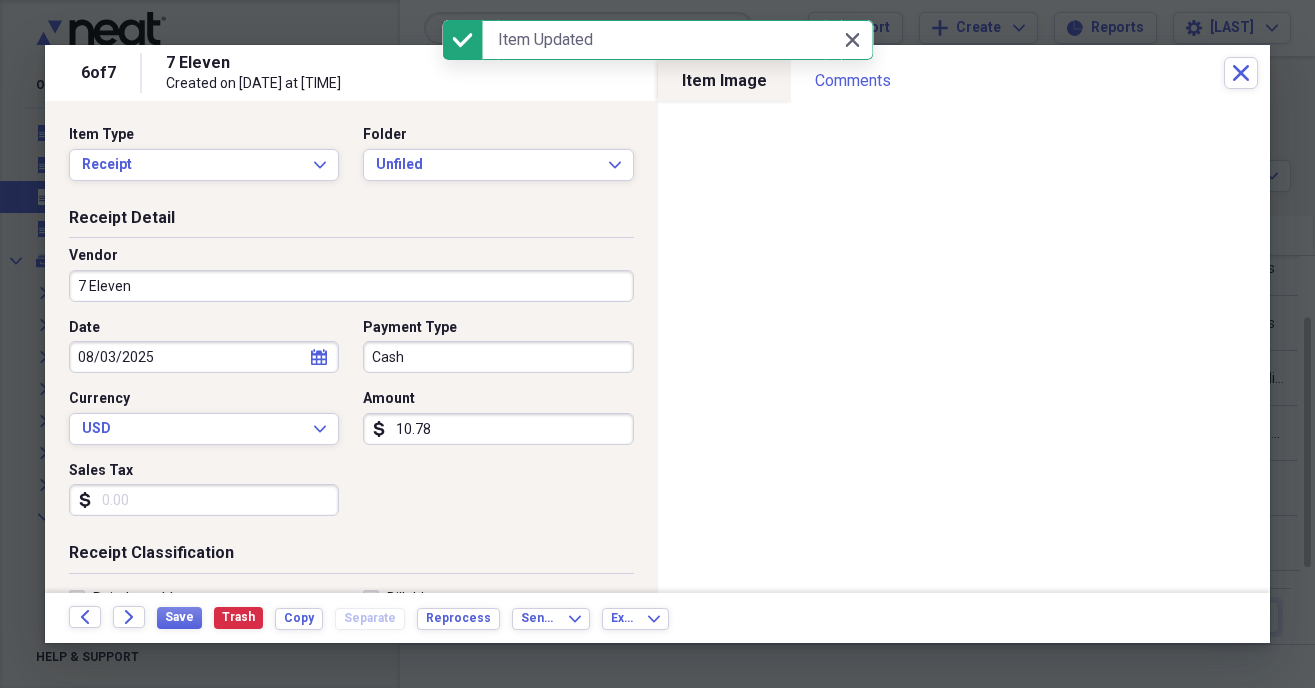 click on "7 Eleven" at bounding box center (351, 286) 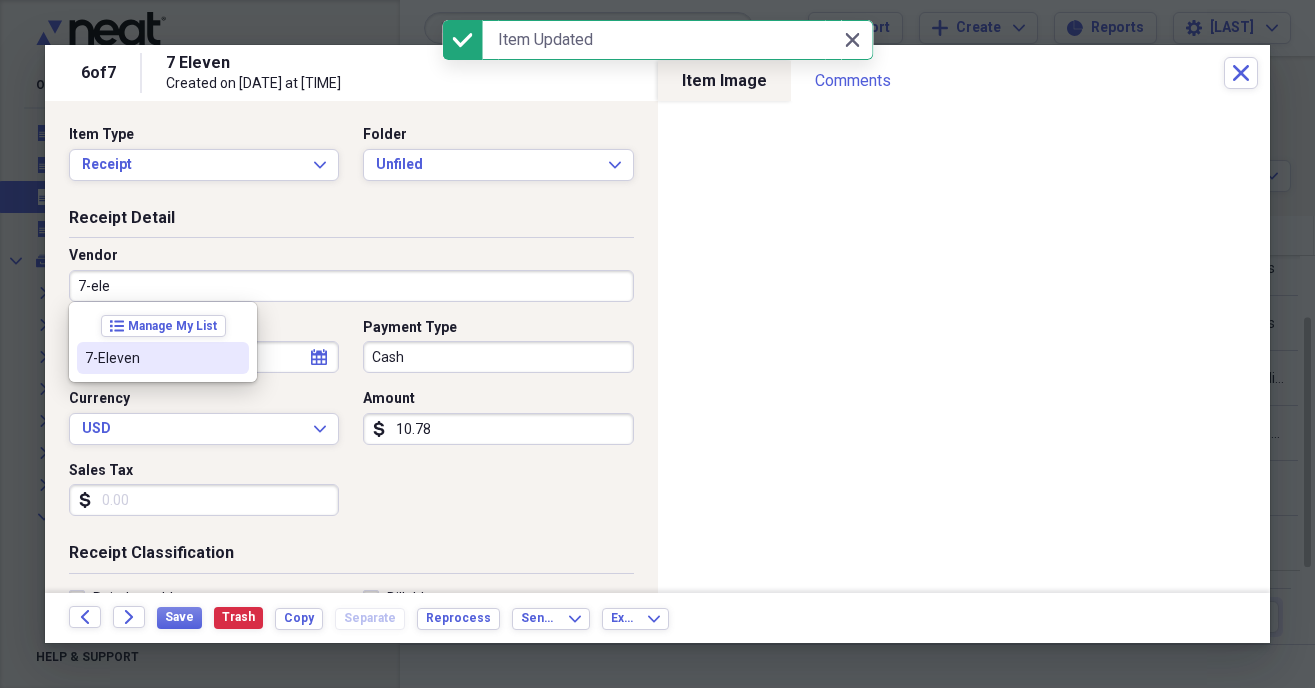 click on "7-Eleven" at bounding box center [151, 358] 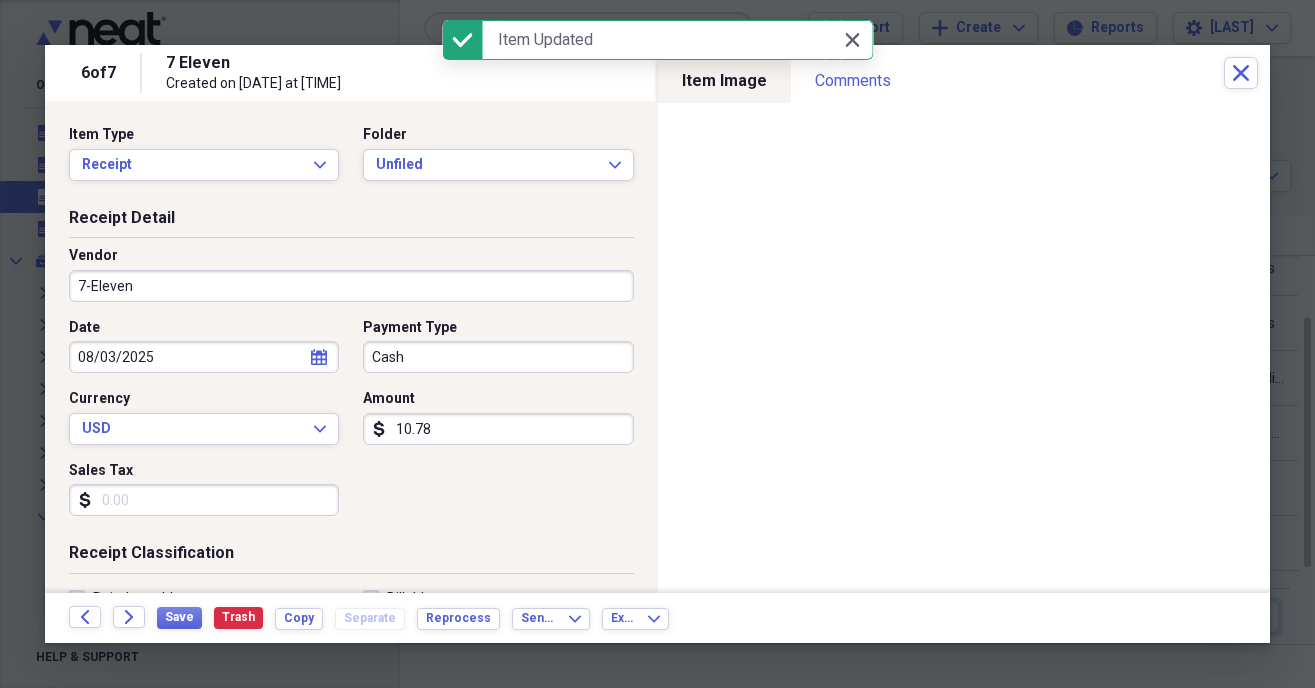 type on "Food Purchases" 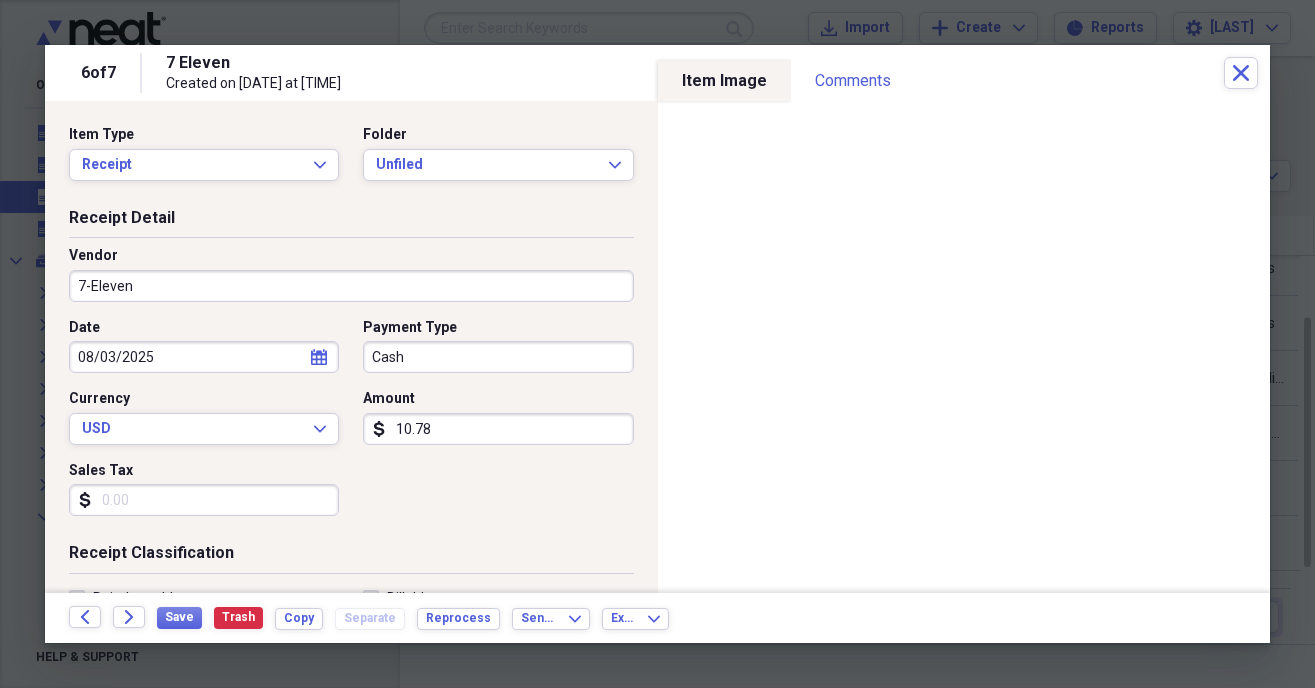 click on "Sales Tax" at bounding box center (204, 500) 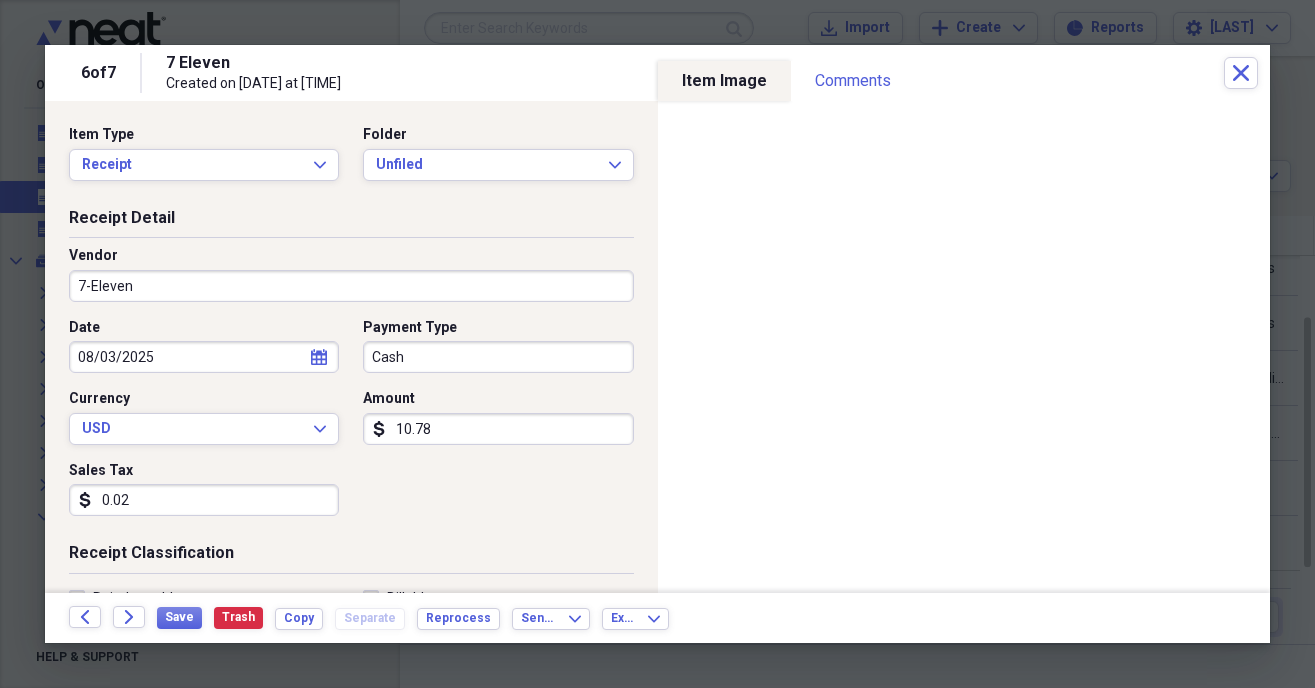 type on "0.22" 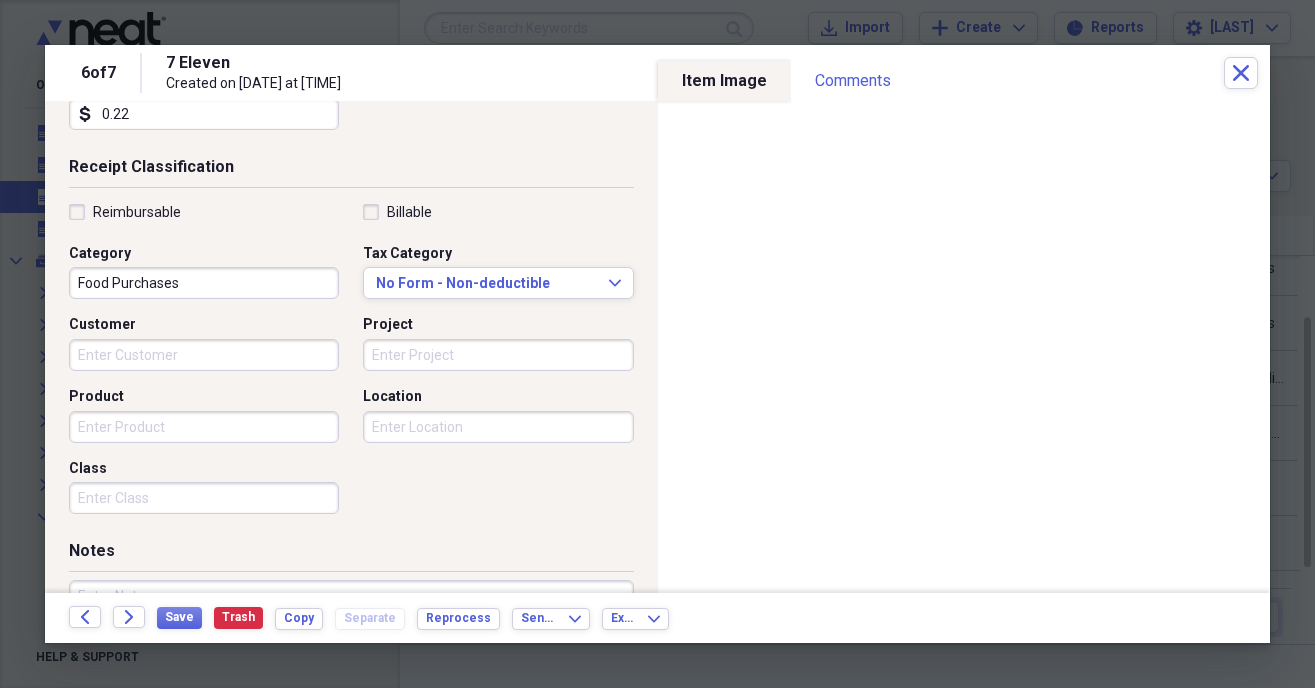 scroll, scrollTop: 456, scrollLeft: 0, axis: vertical 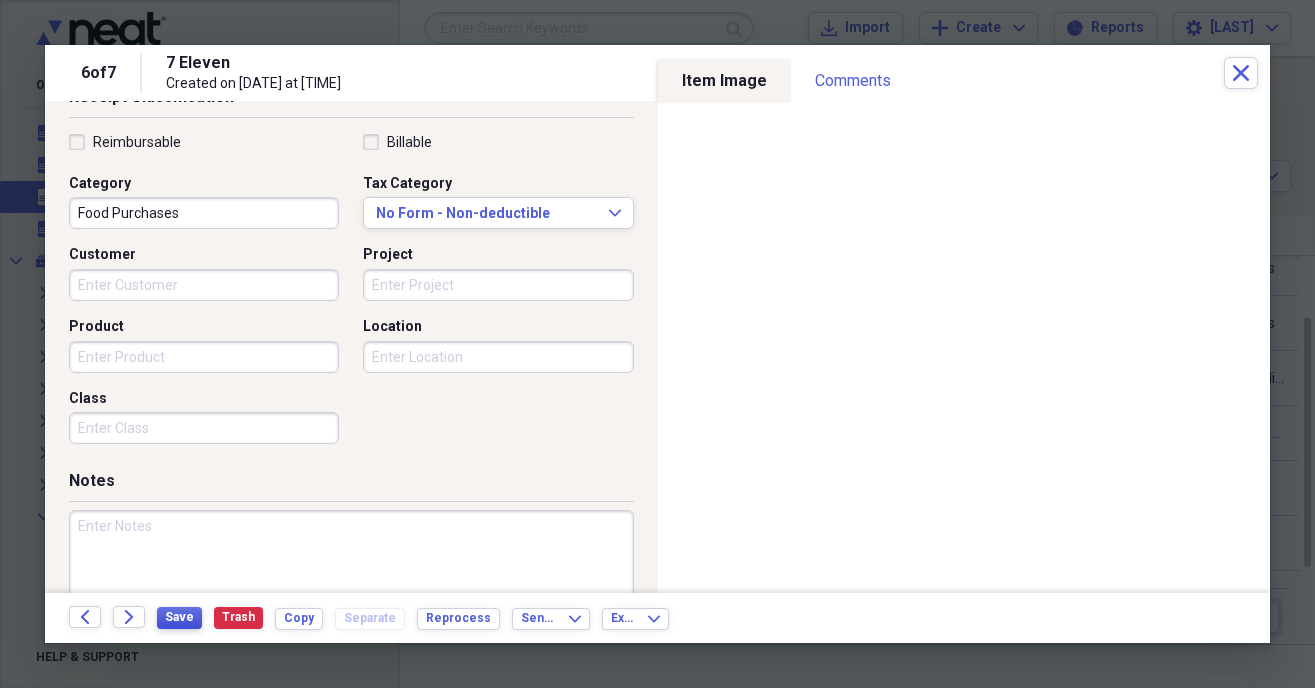 click on "Save" at bounding box center [179, 617] 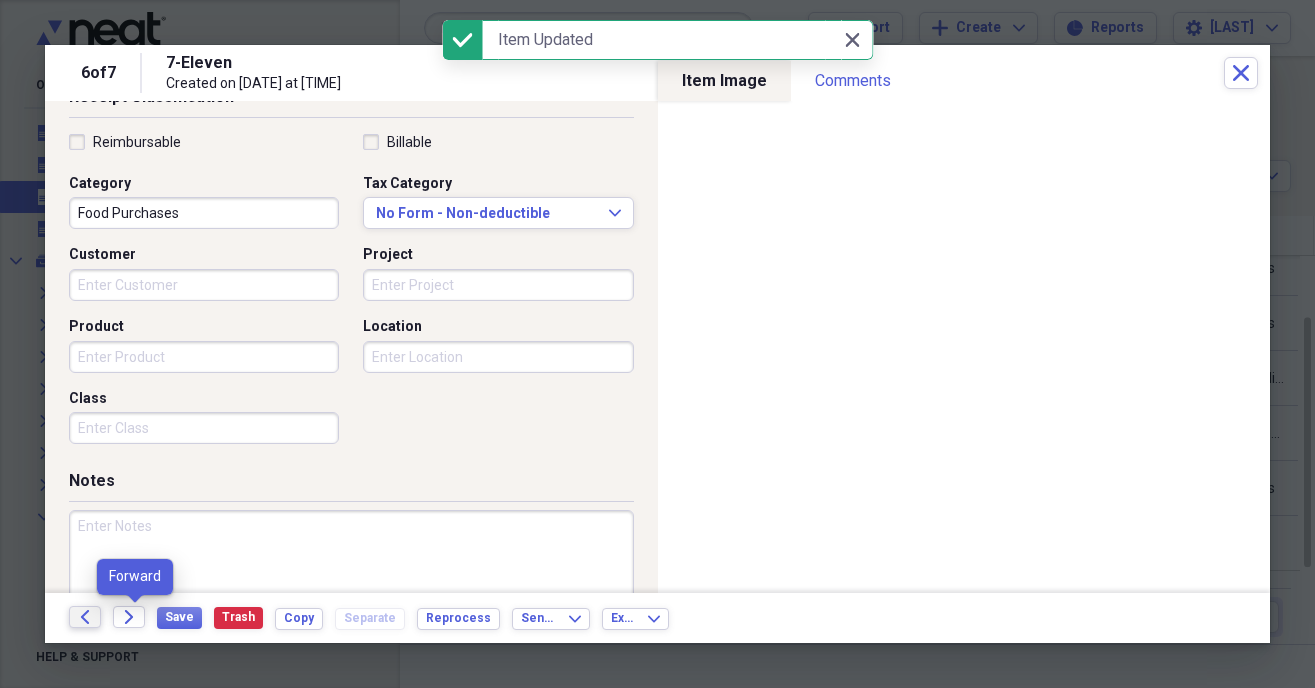 click on "Back" 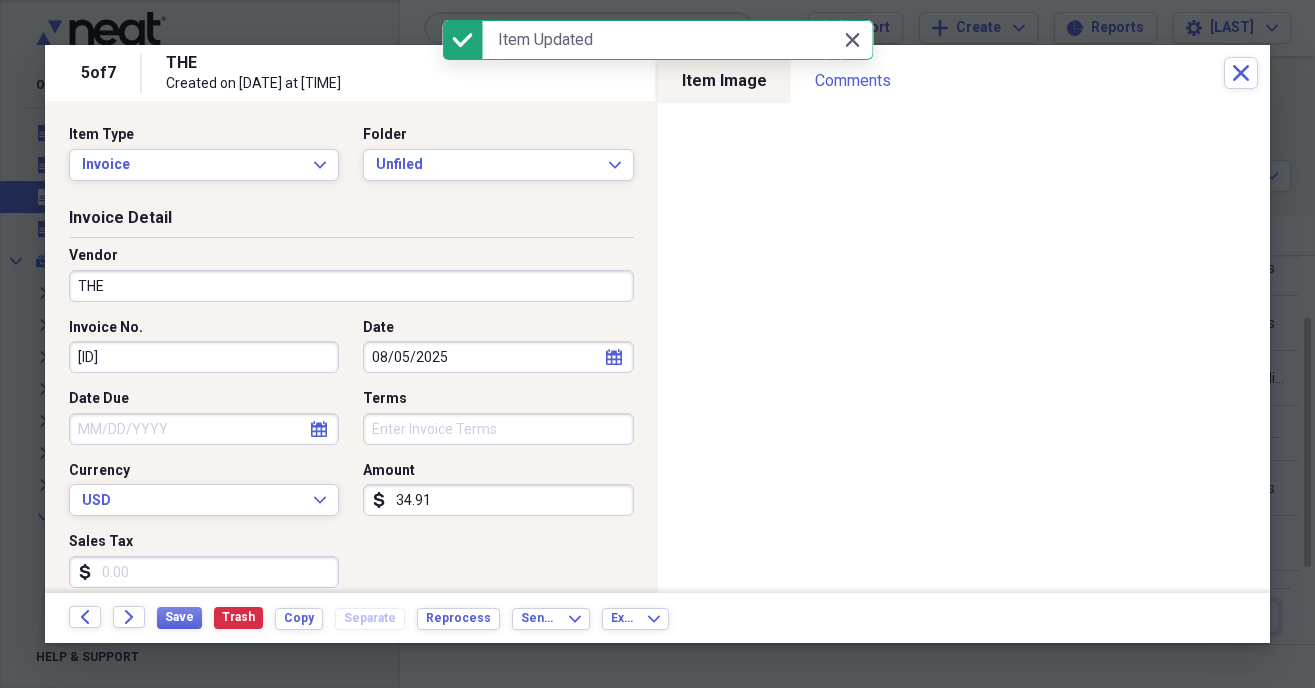 click on "THE" at bounding box center (351, 286) 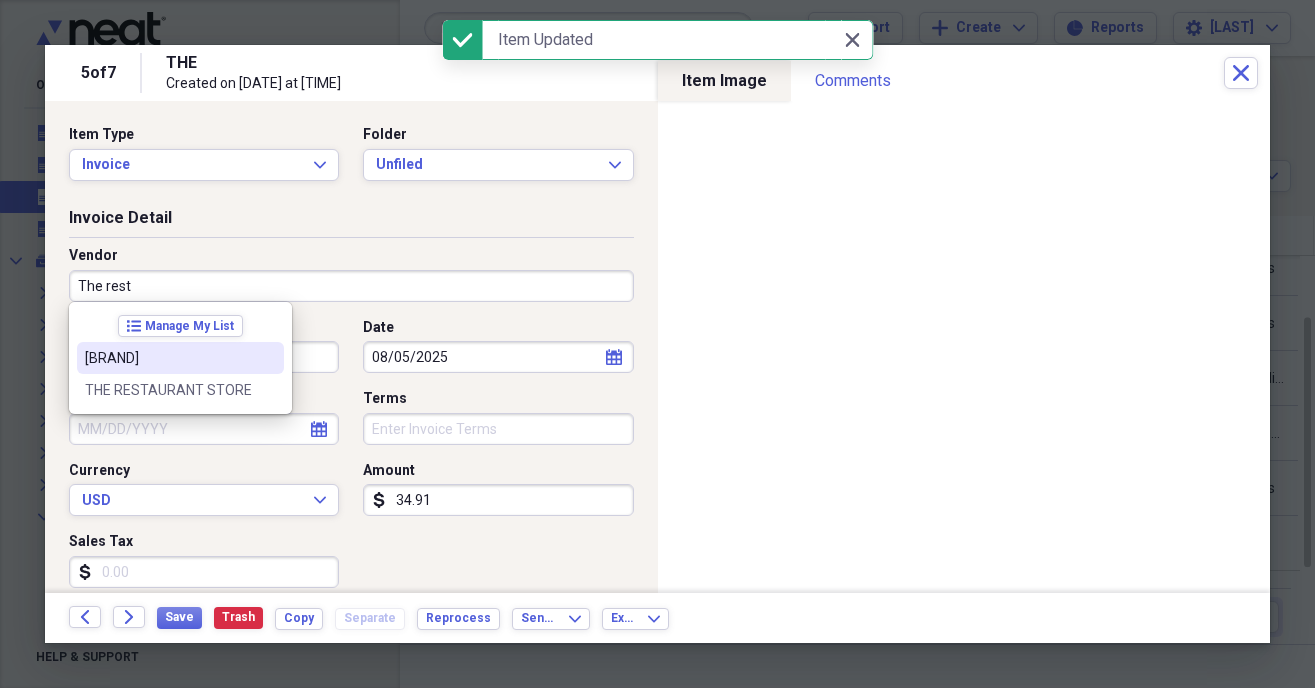 click on "[BRAND]" at bounding box center [168, 358] 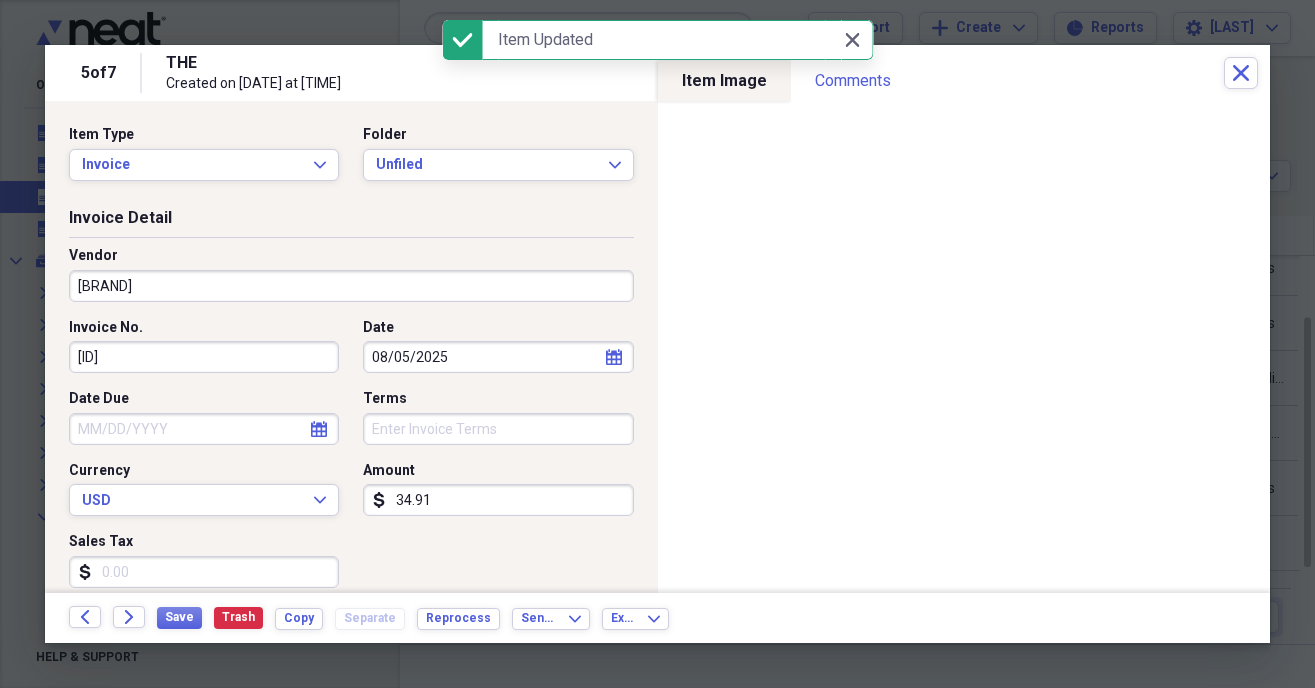 type on "Restaurant Supplies" 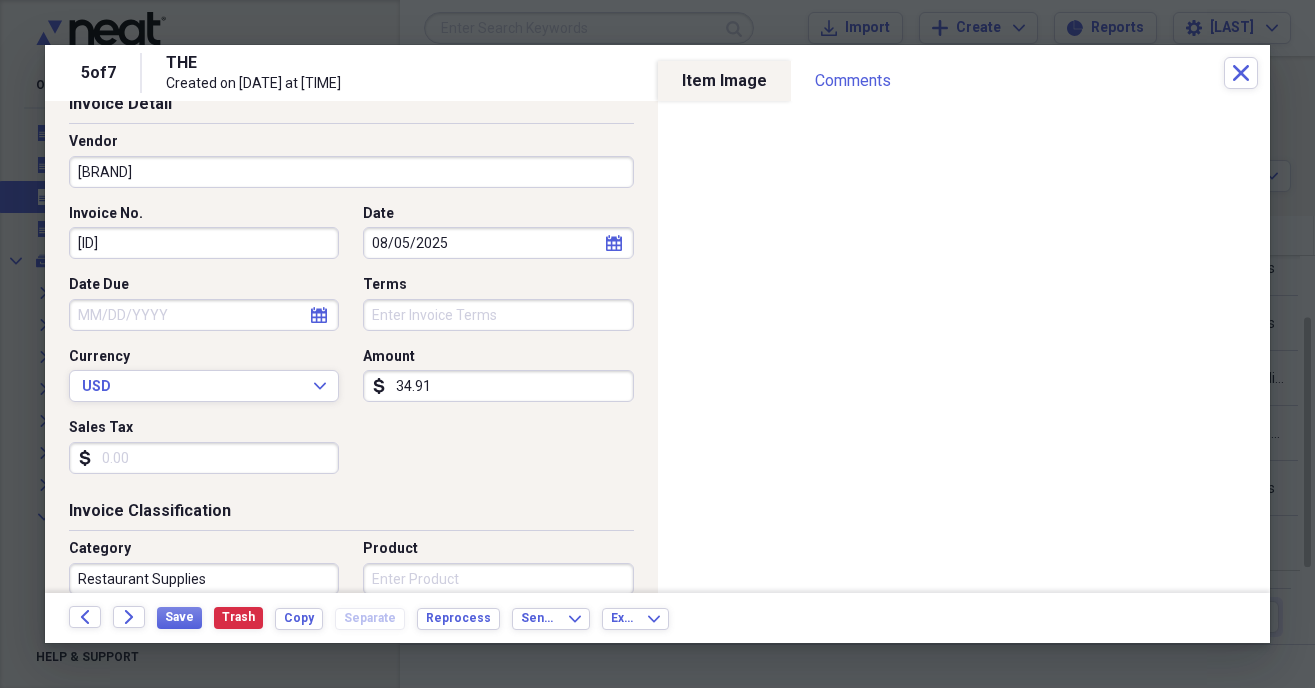 scroll, scrollTop: 228, scrollLeft: 0, axis: vertical 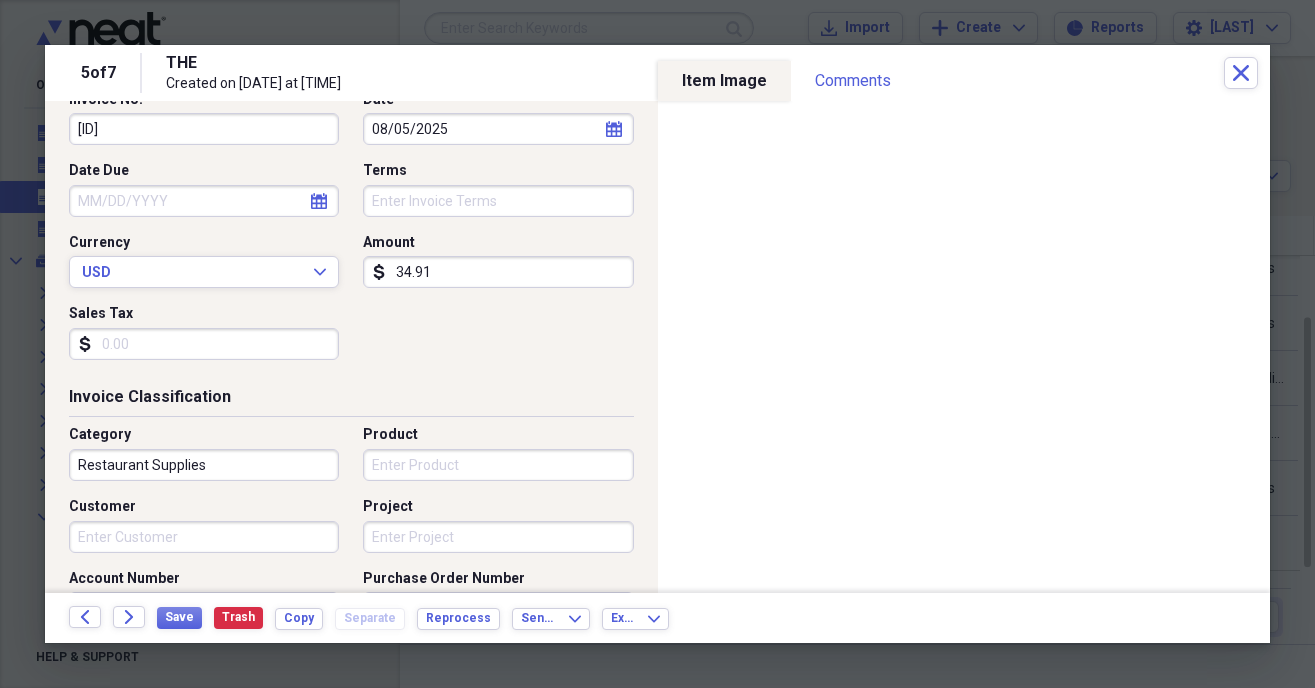 click on "Customer" at bounding box center [204, 537] 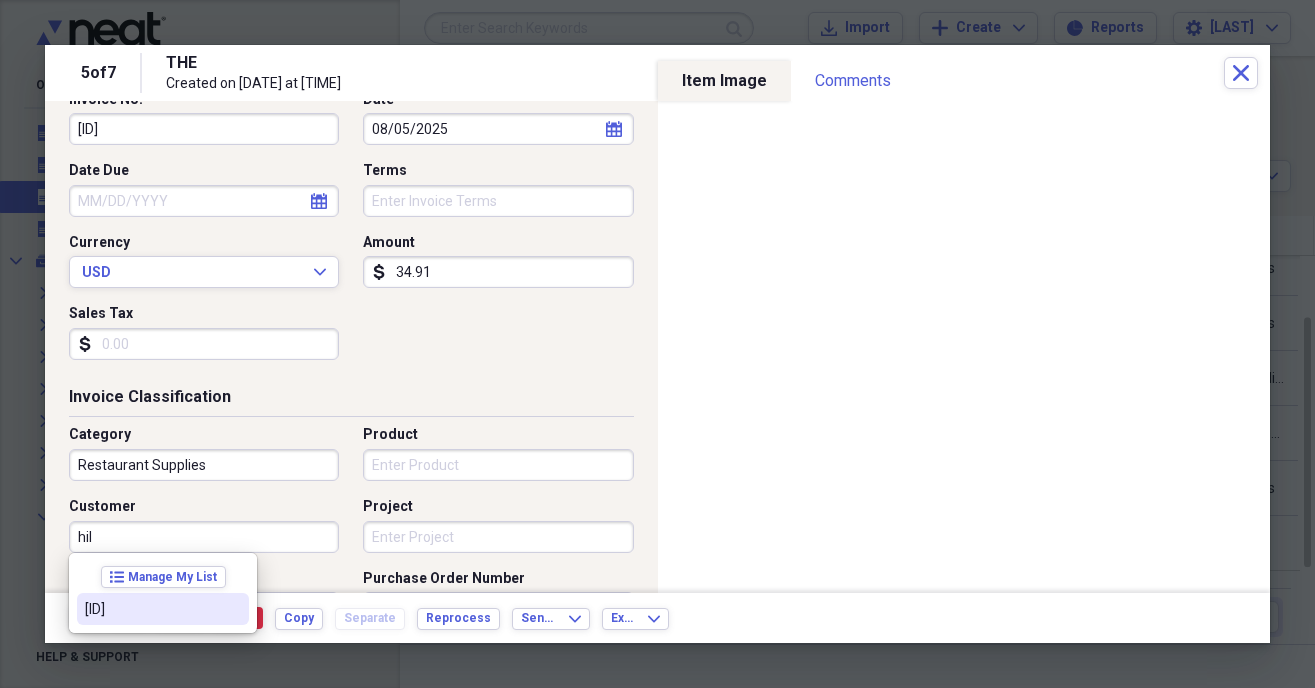 click on "[ID]" at bounding box center (151, 609) 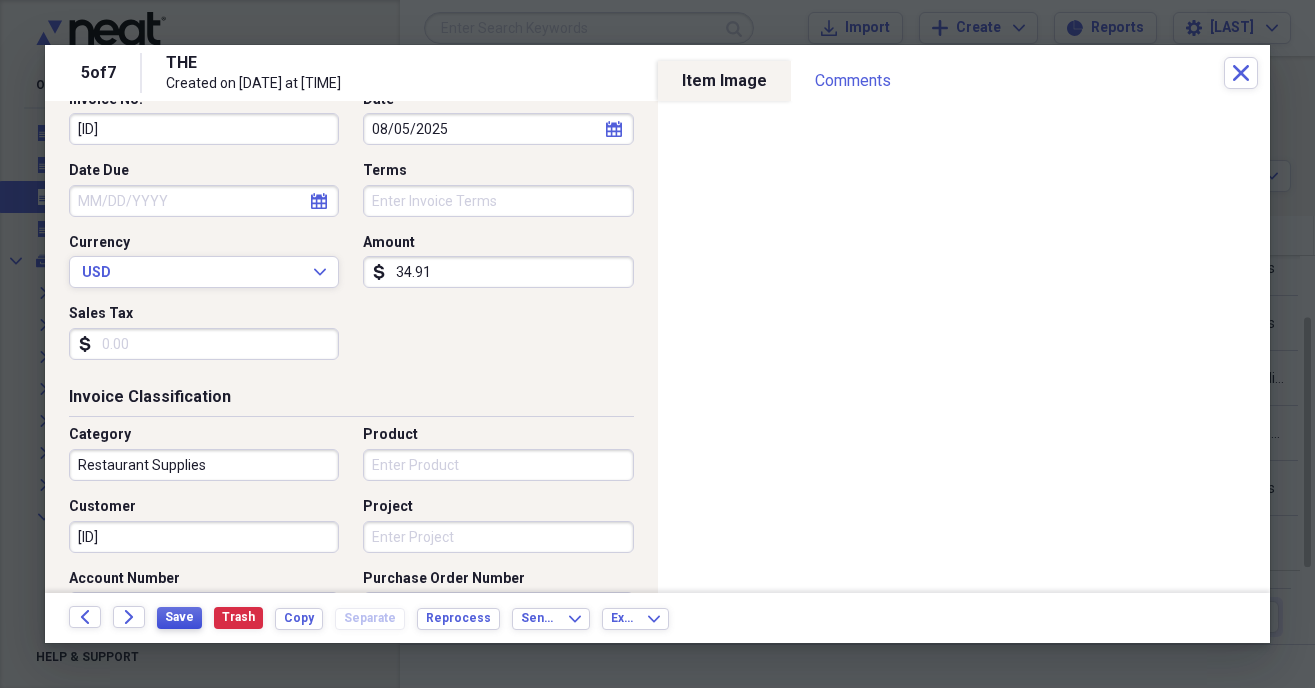 click on "Save" at bounding box center [179, 617] 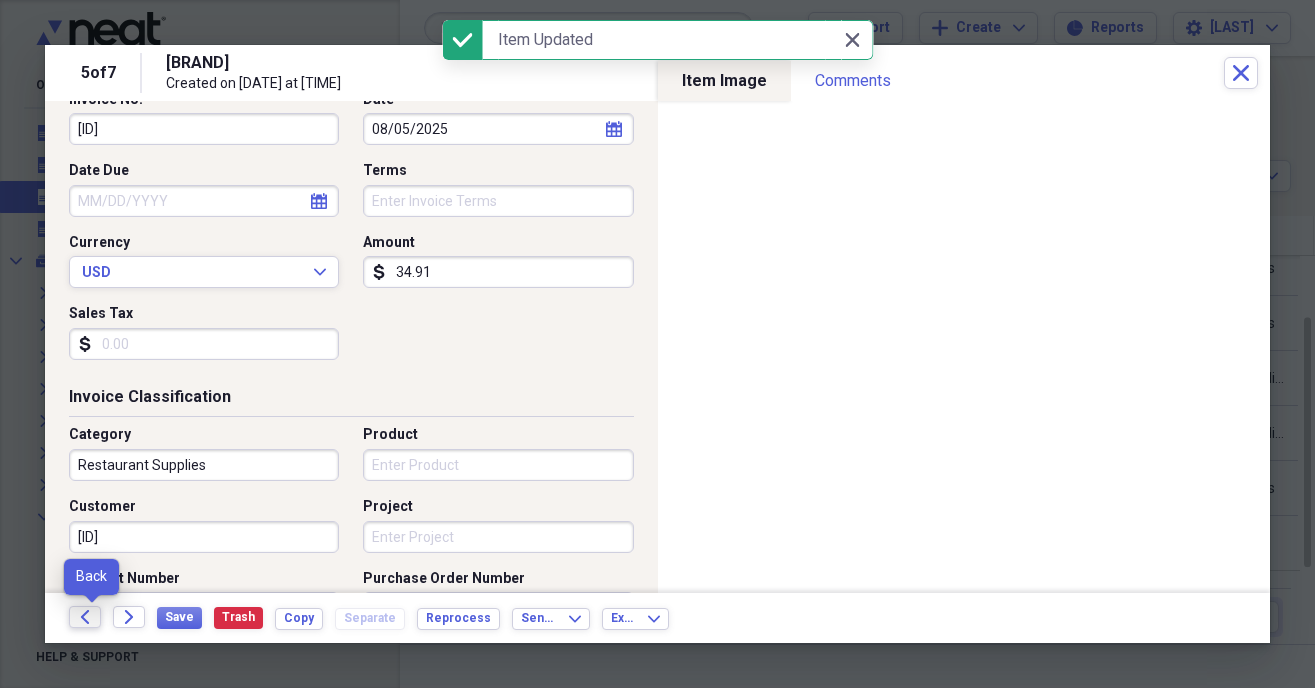 click 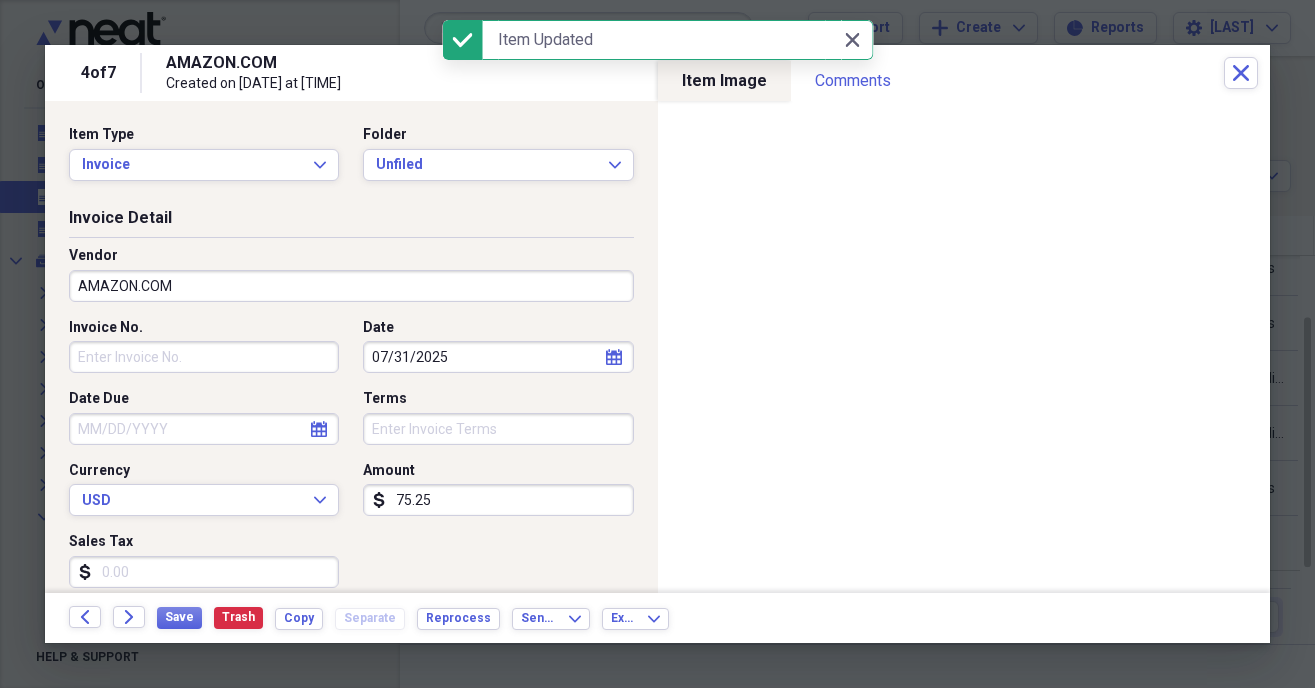click on "Invoice No." at bounding box center (204, 357) 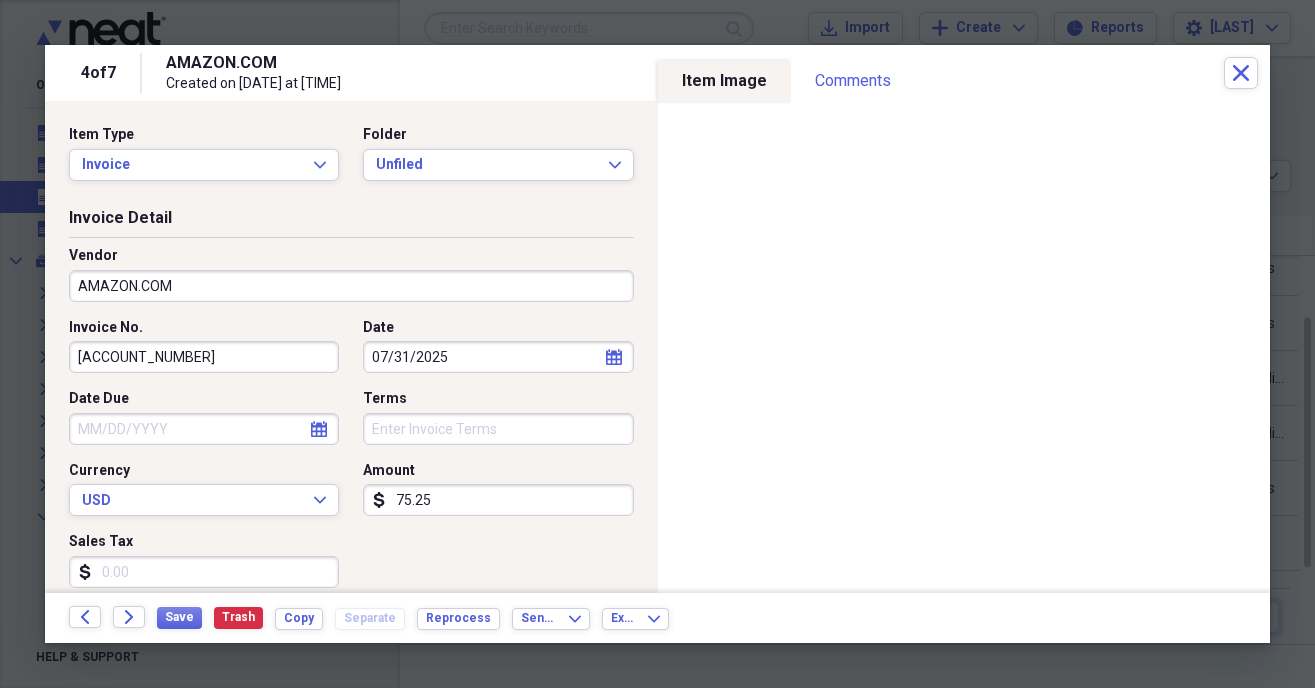 type on "[ACCOUNT_NUMBER]" 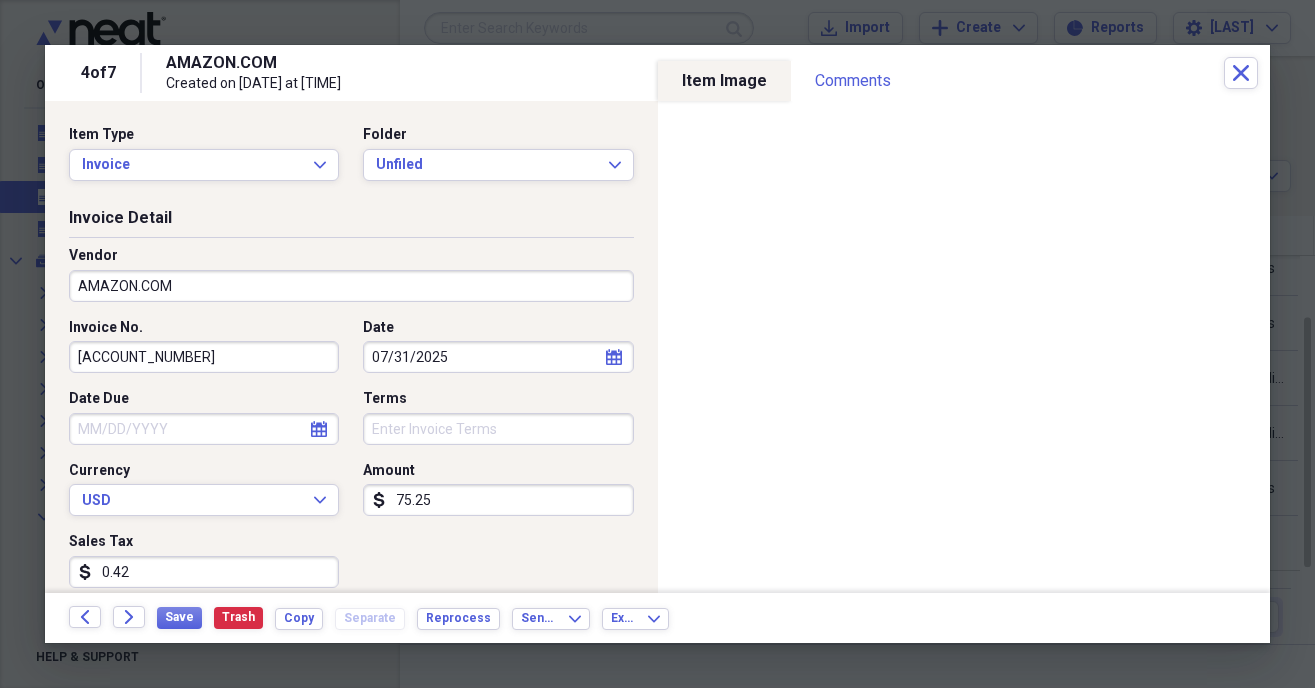type on "4.26" 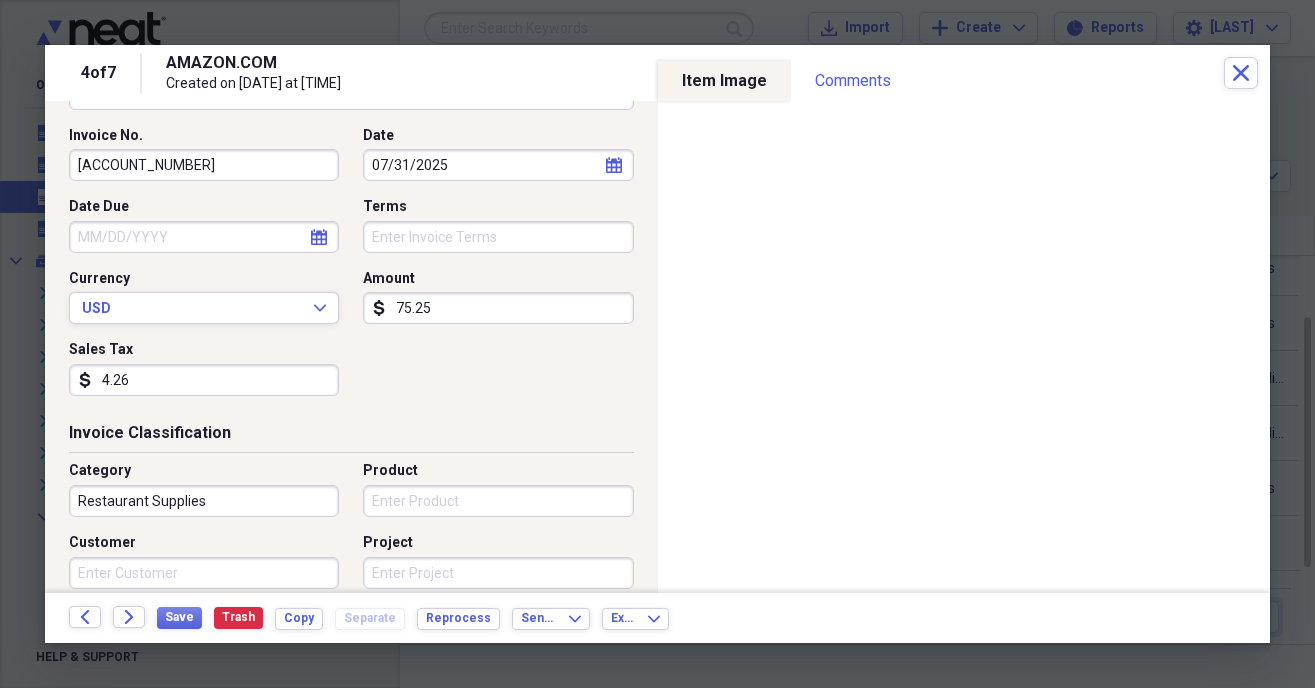 scroll, scrollTop: 228, scrollLeft: 0, axis: vertical 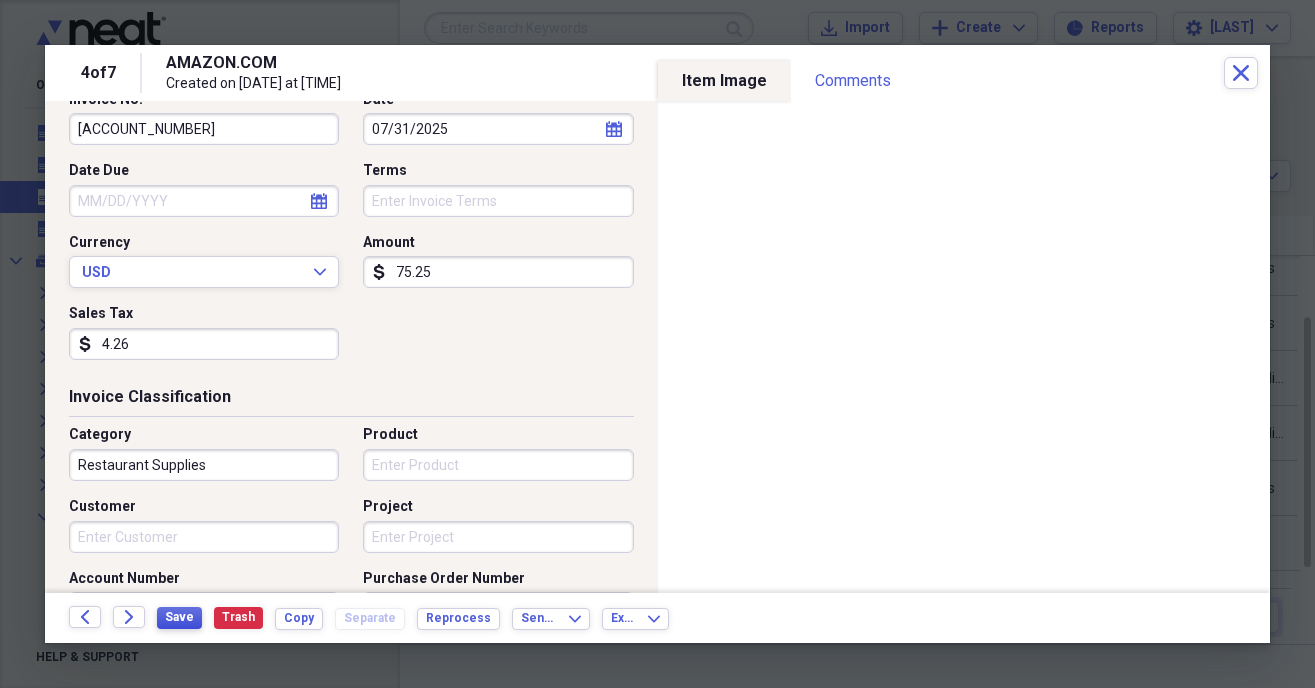 click on "Save" at bounding box center [179, 617] 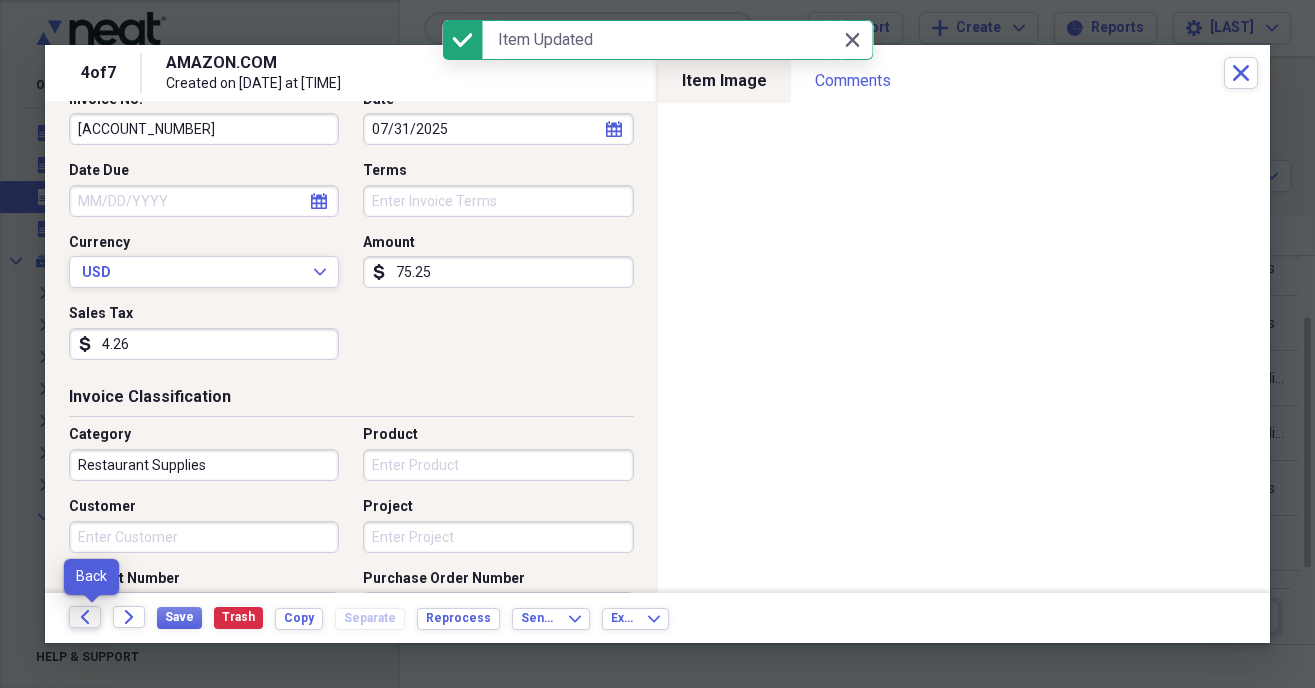 click on "Back" 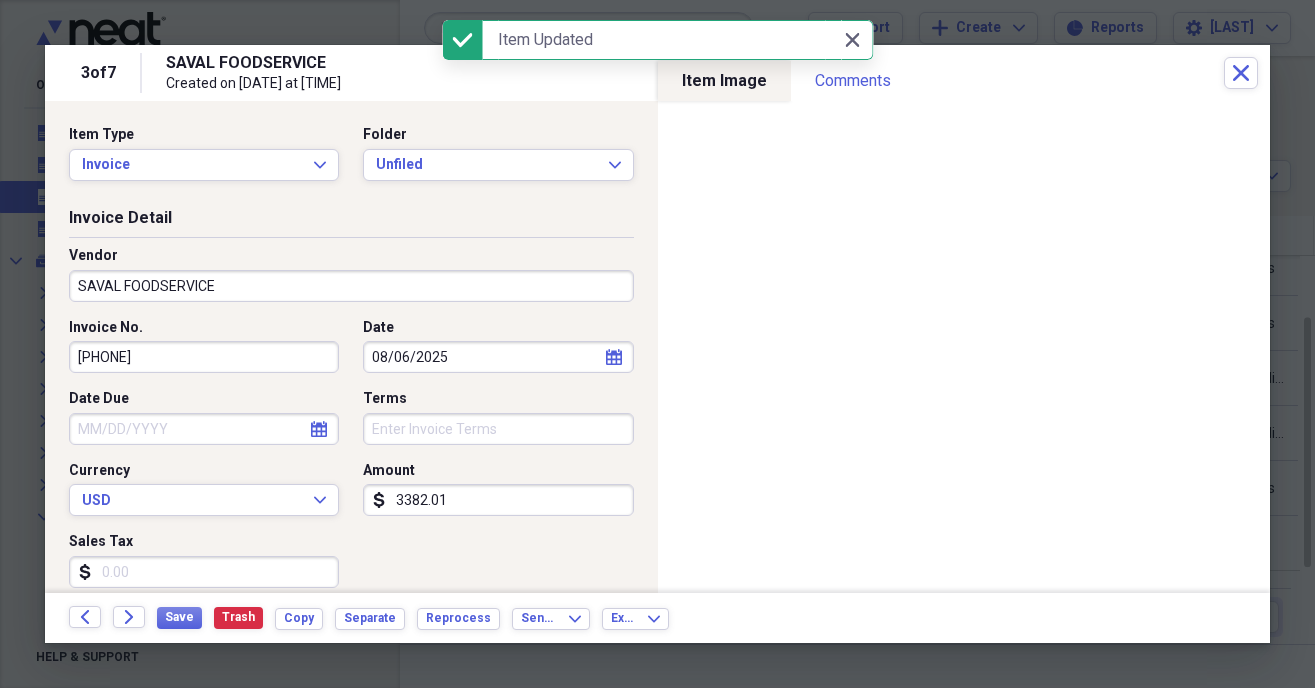 click on "[PHONE]" at bounding box center (204, 357) 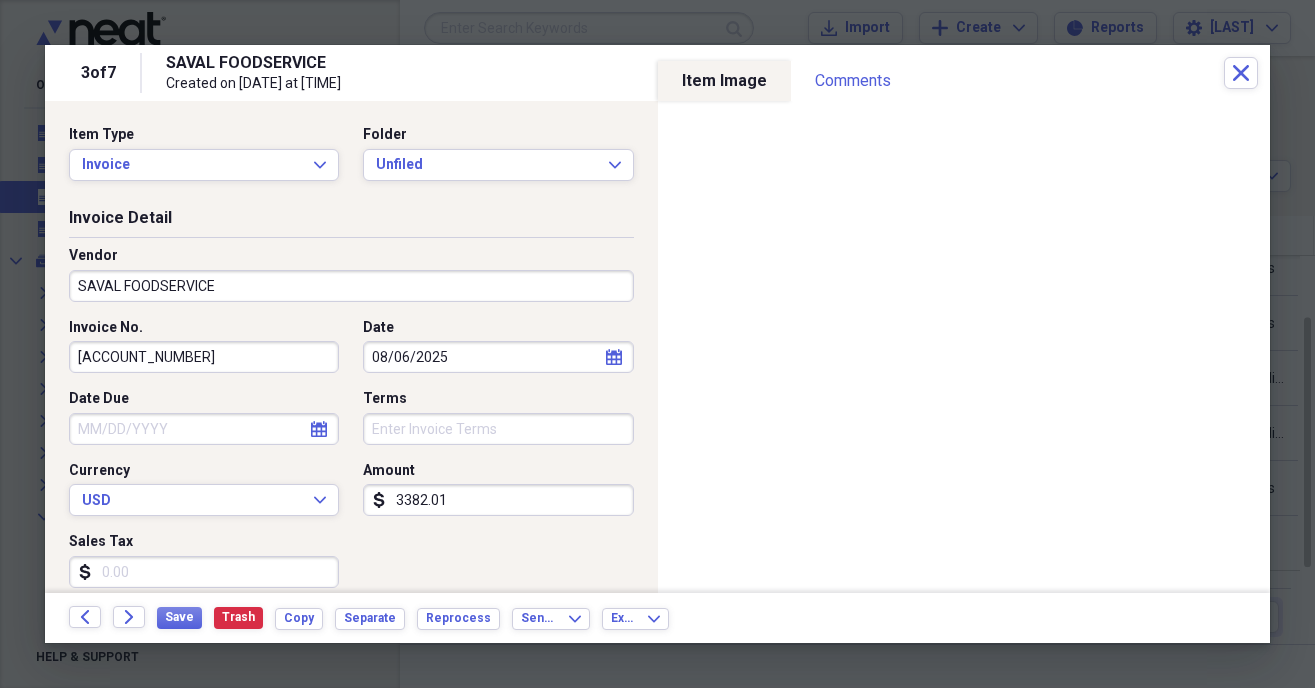 type on "[ACCOUNT_NUMBER]" 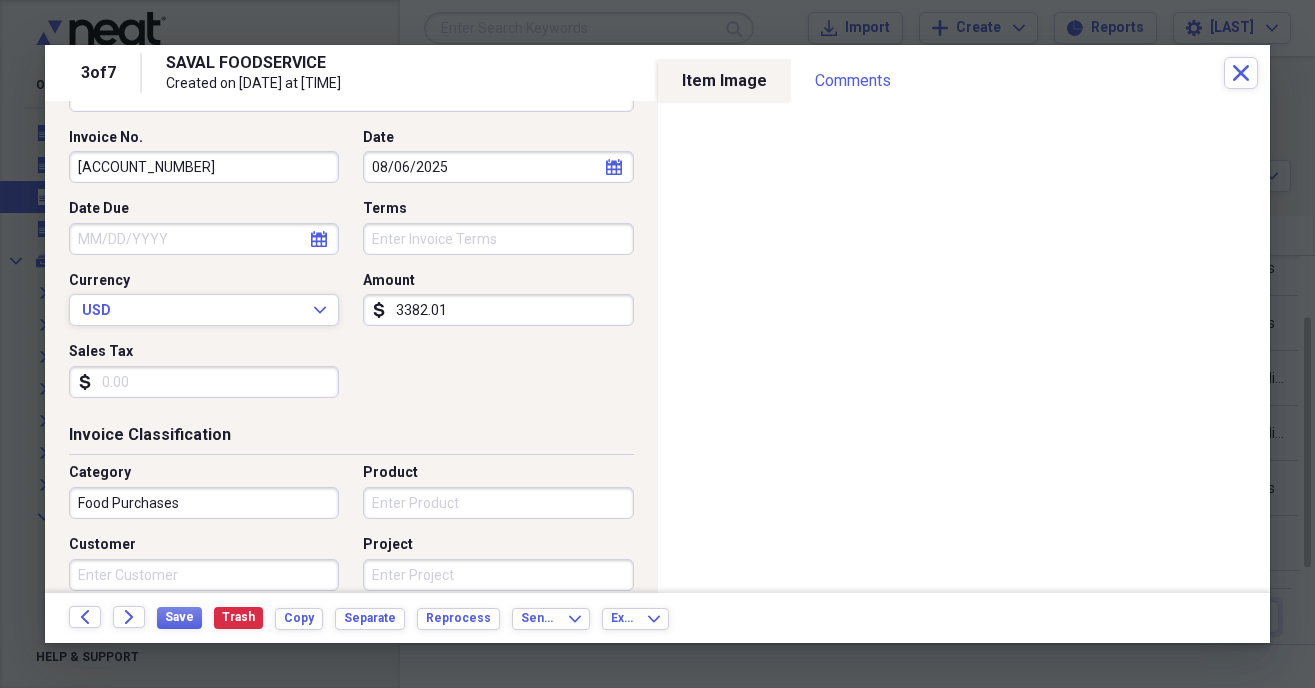 scroll, scrollTop: 228, scrollLeft: 0, axis: vertical 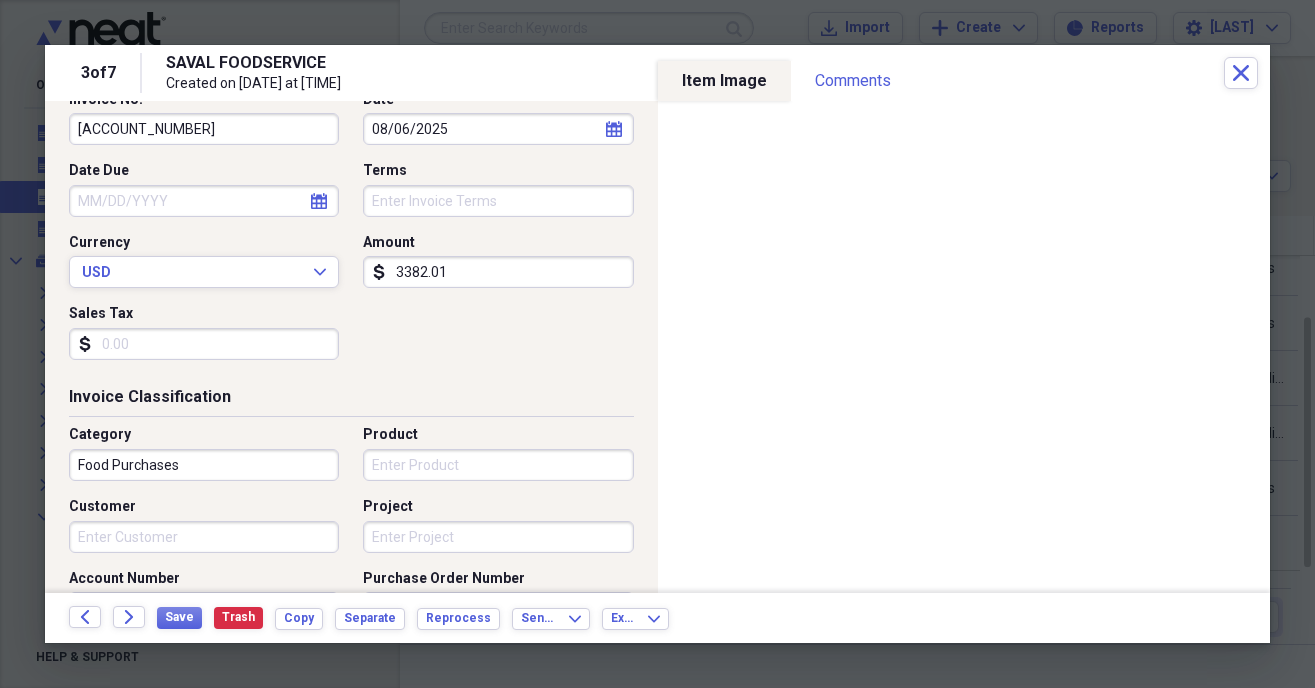 click on "Customer" at bounding box center (204, 537) 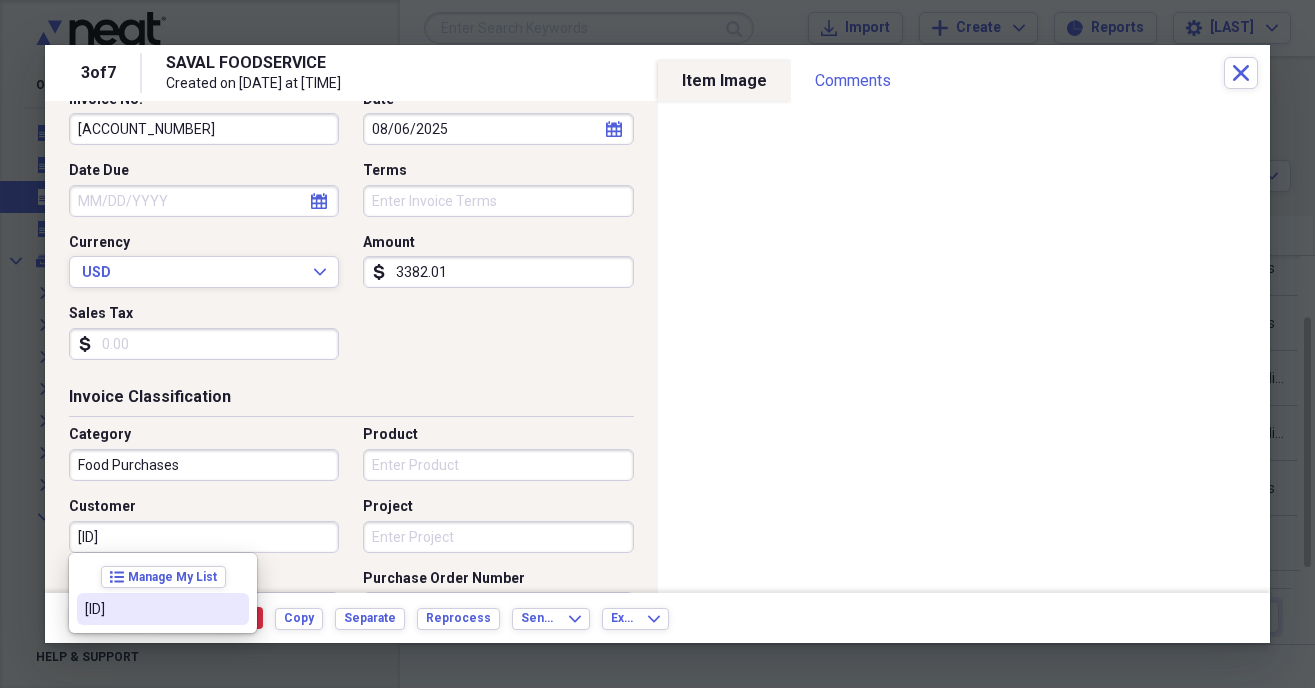 click on "[ID]" at bounding box center (151, 609) 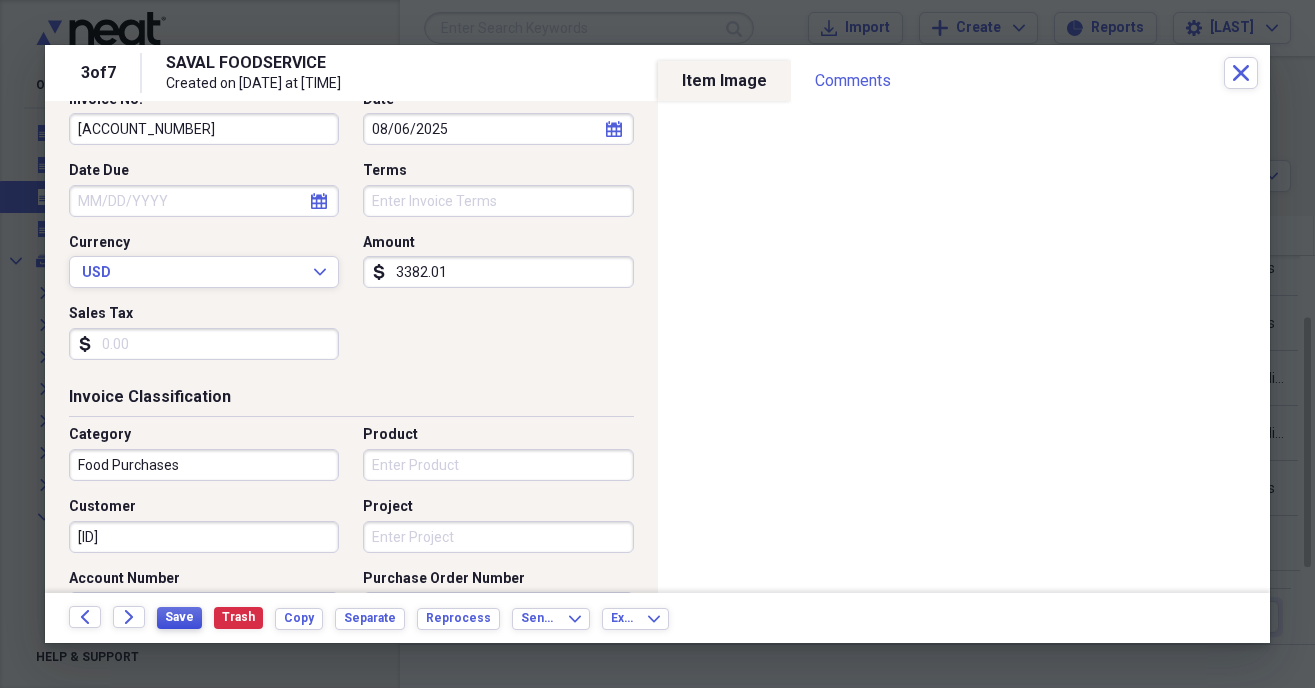click on "Save" at bounding box center (179, 617) 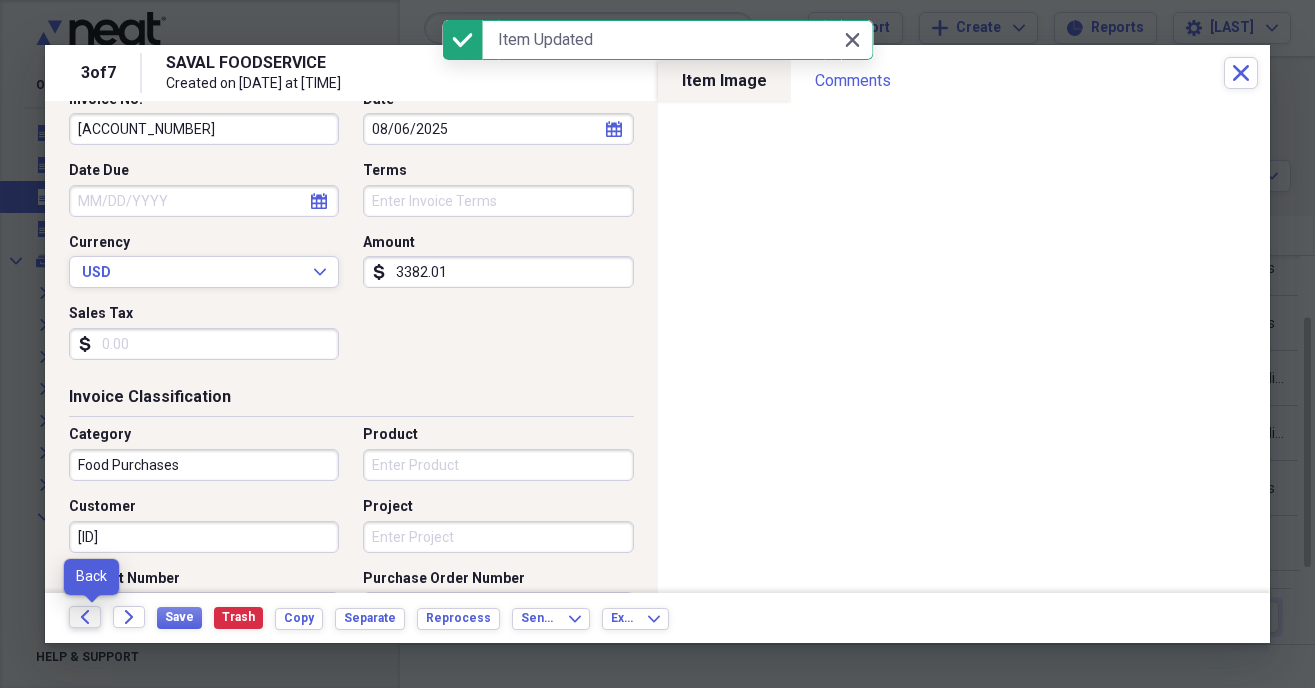 click on "Back" 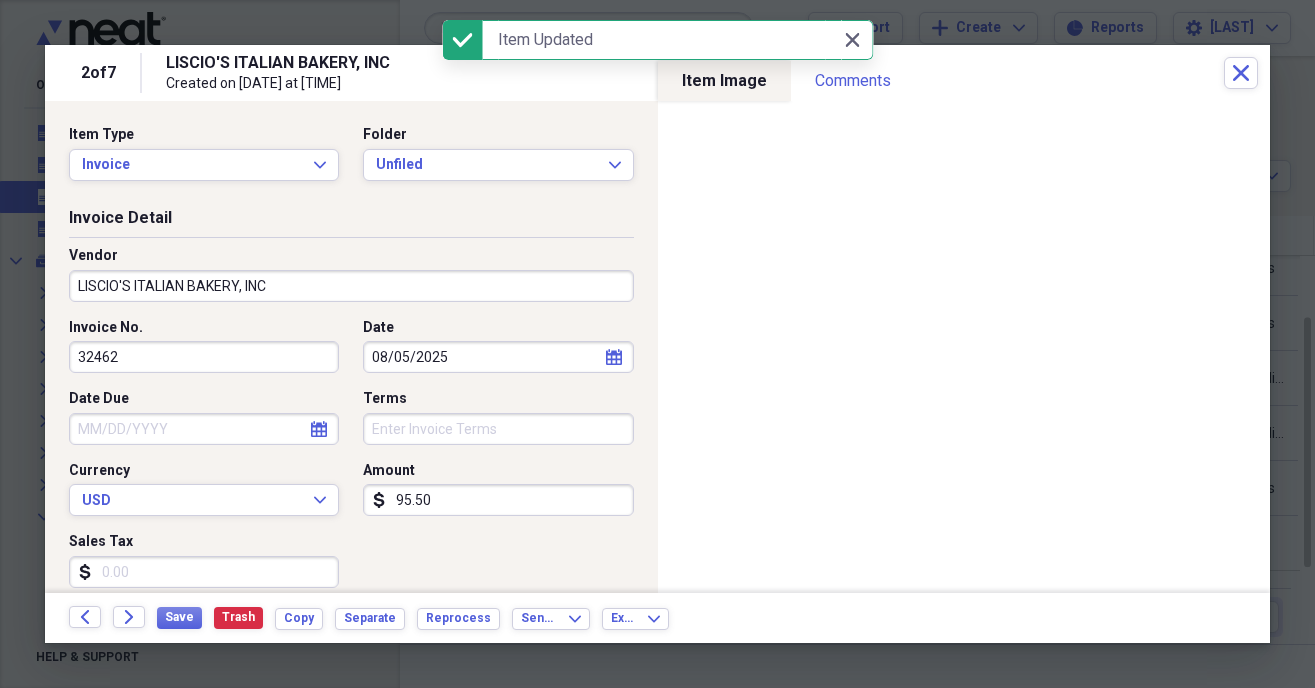 click on "32462" at bounding box center [204, 357] 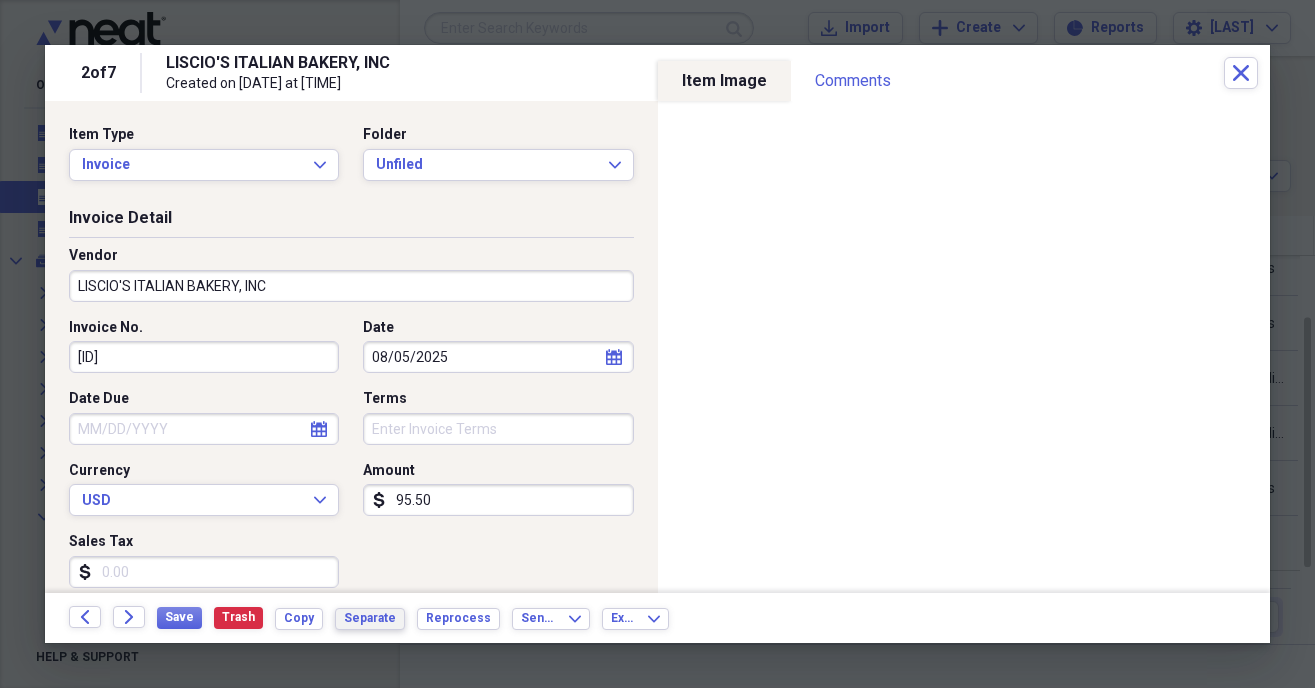type on "[ID]" 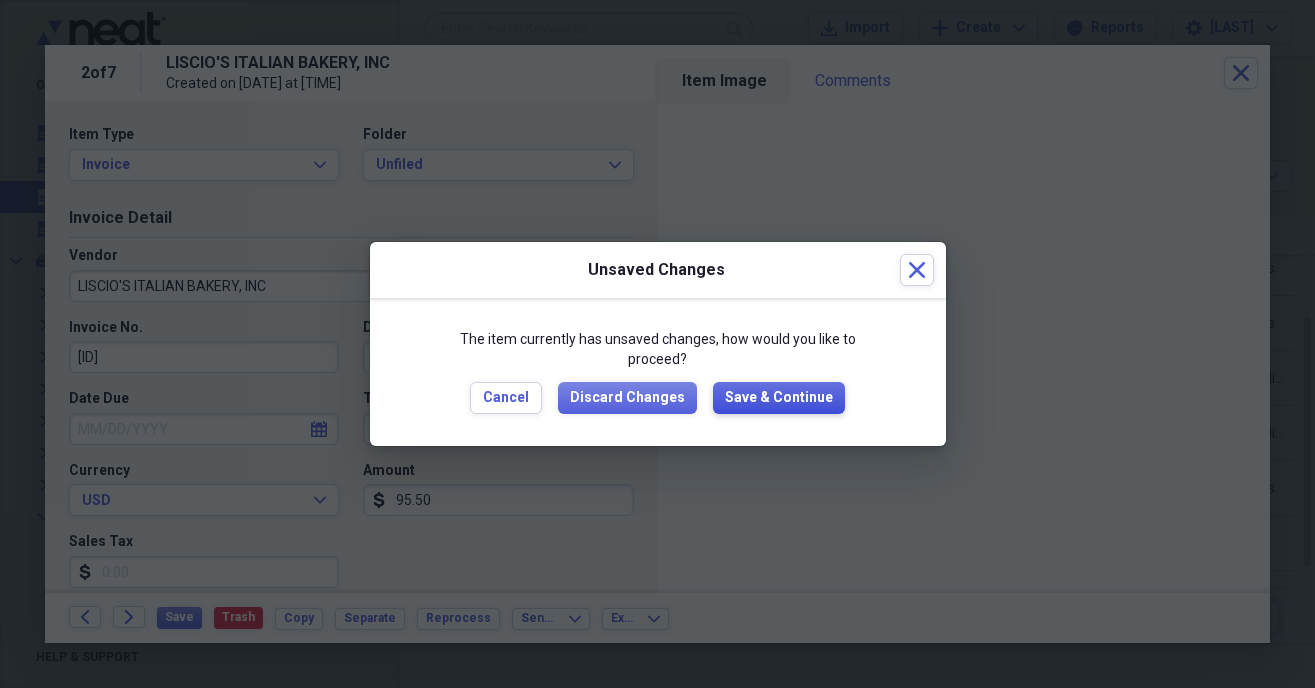 click on "Save & Continue" at bounding box center [779, 398] 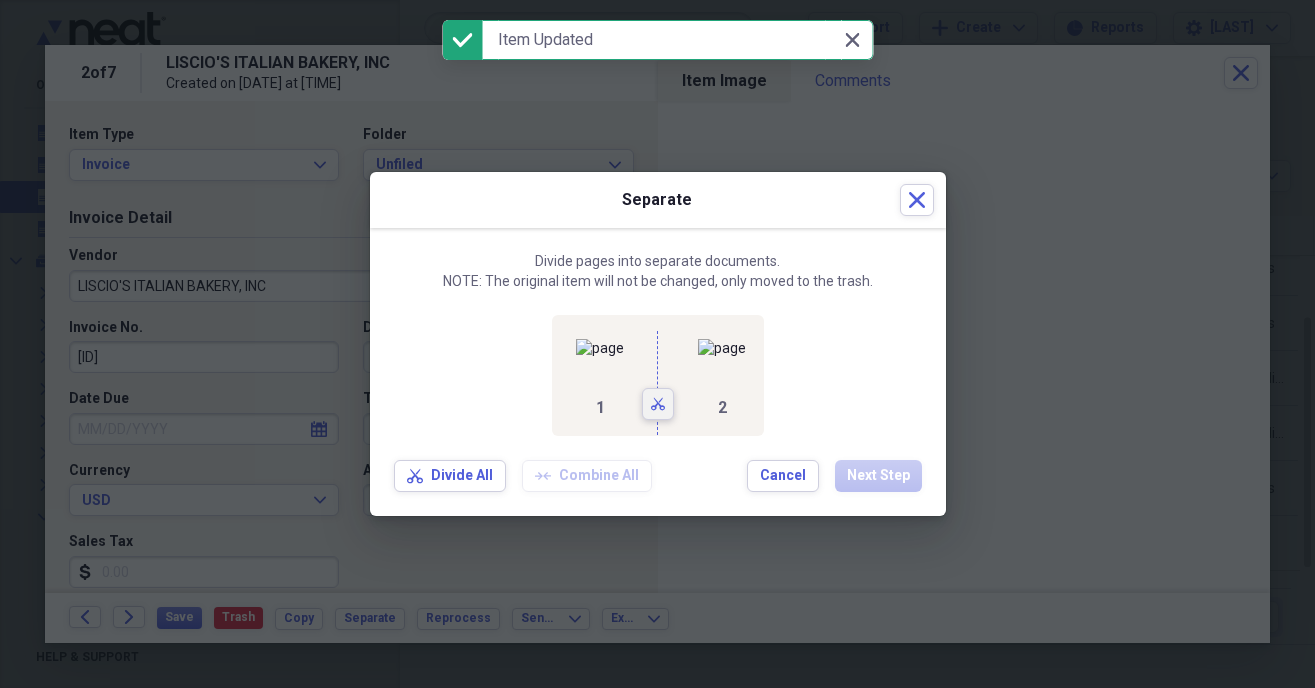 click 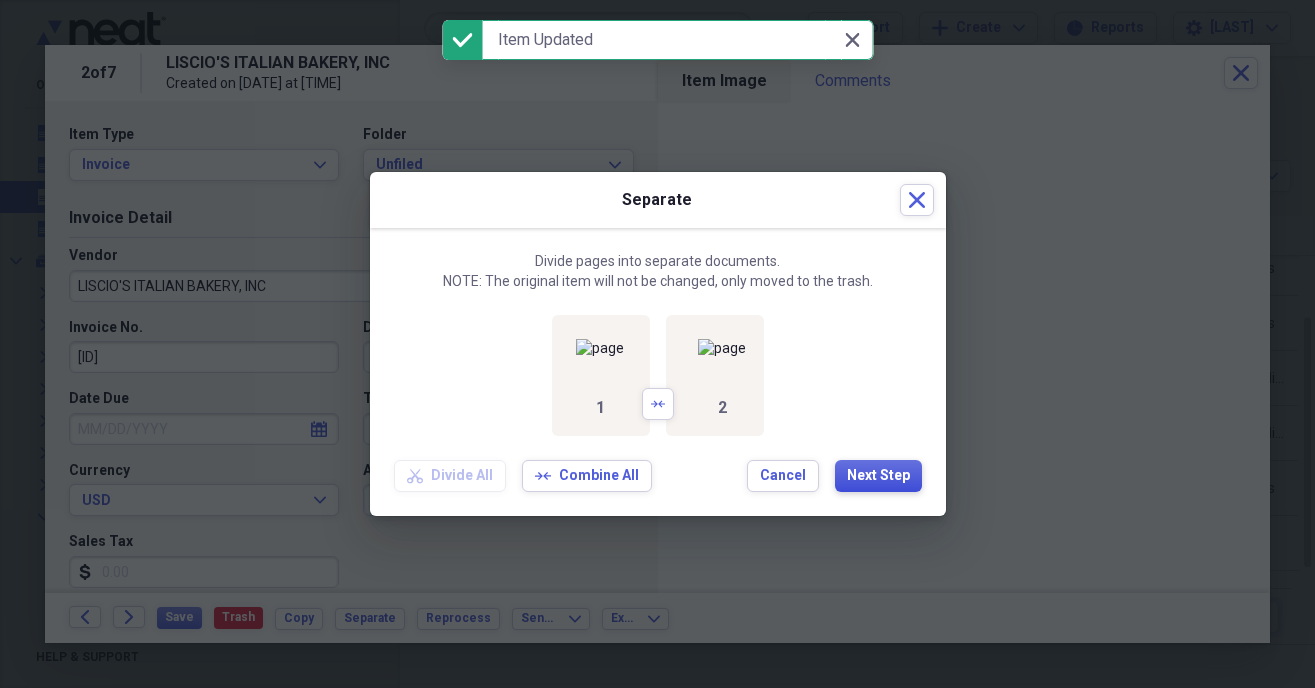 click on "Next Step" at bounding box center [878, 476] 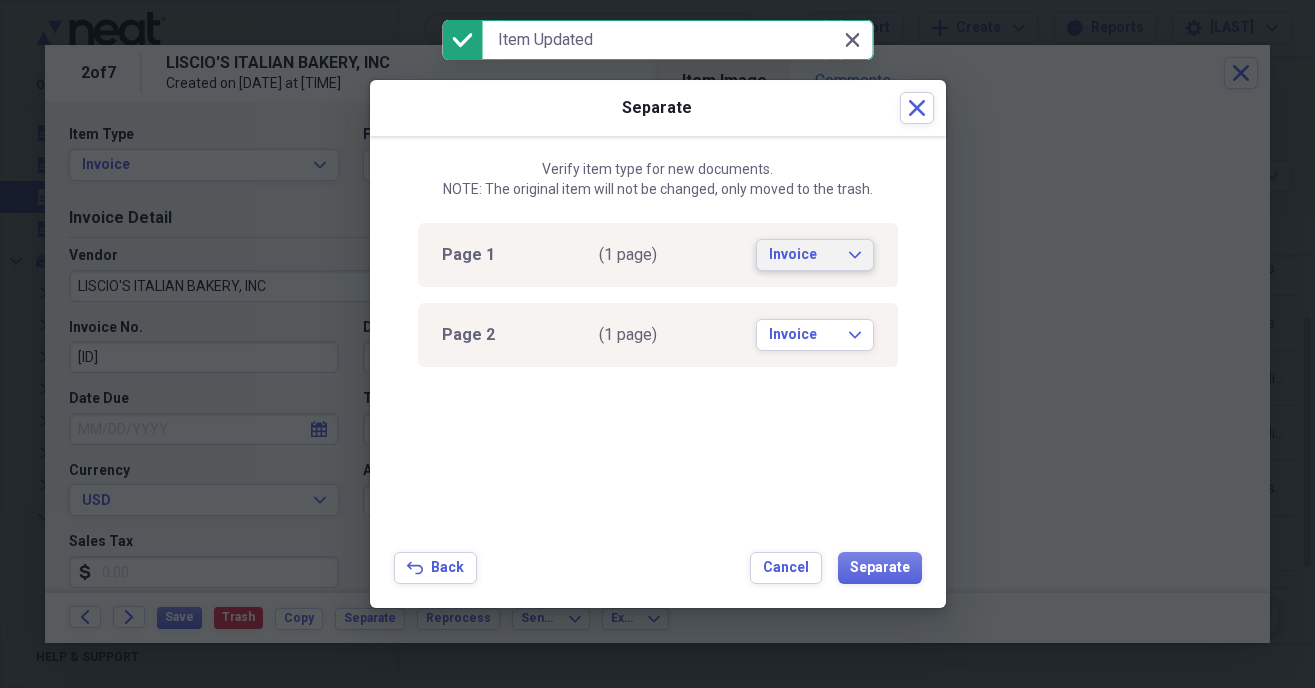 click on "Invoice" at bounding box center (803, 255) 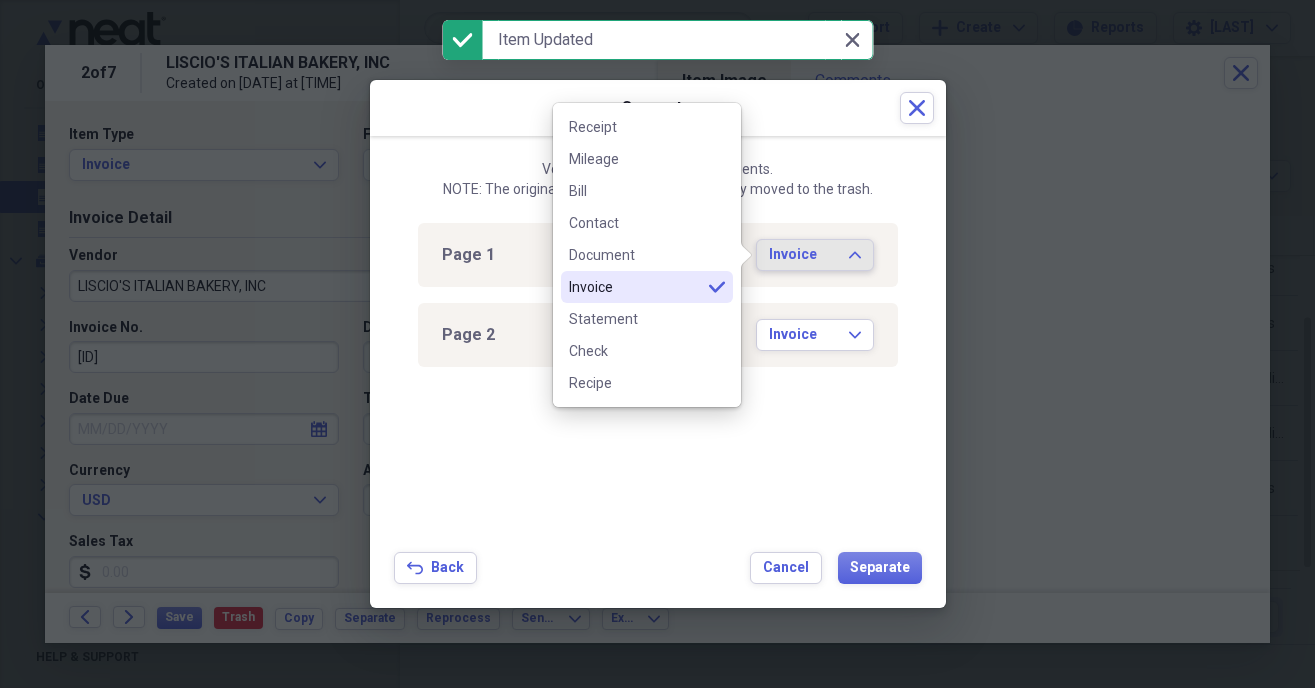 click on "Invoice Expand Page 2 (1 page) Invoice Expand Back Back Cancel Separate" at bounding box center [658, 372] 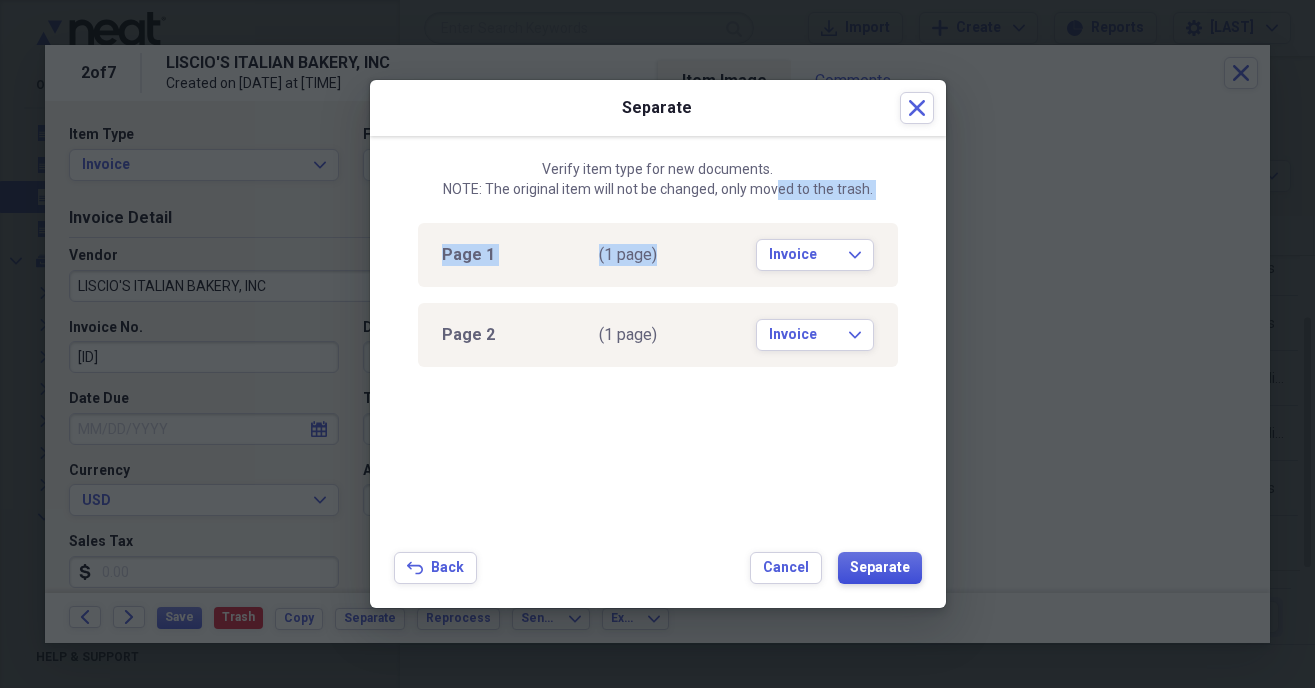 click on "Separate" at bounding box center (880, 568) 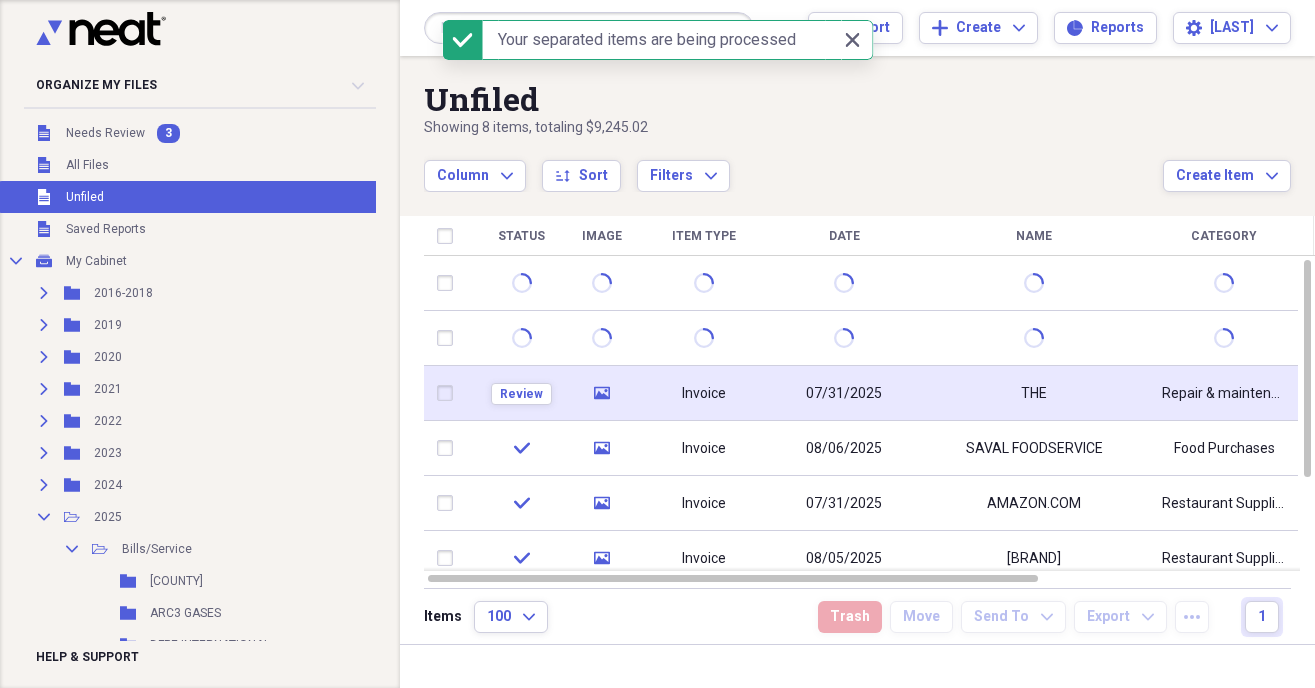 click on "Invoice" at bounding box center (704, 393) 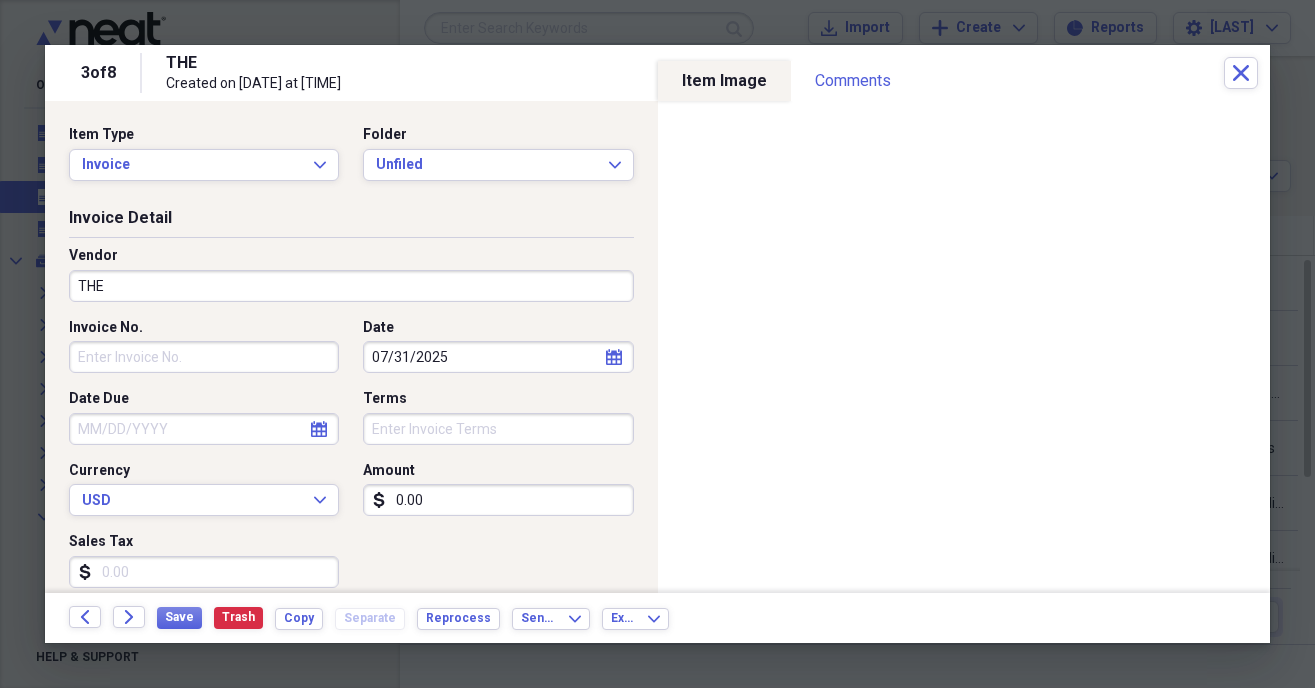 click on "THE" at bounding box center [351, 286] 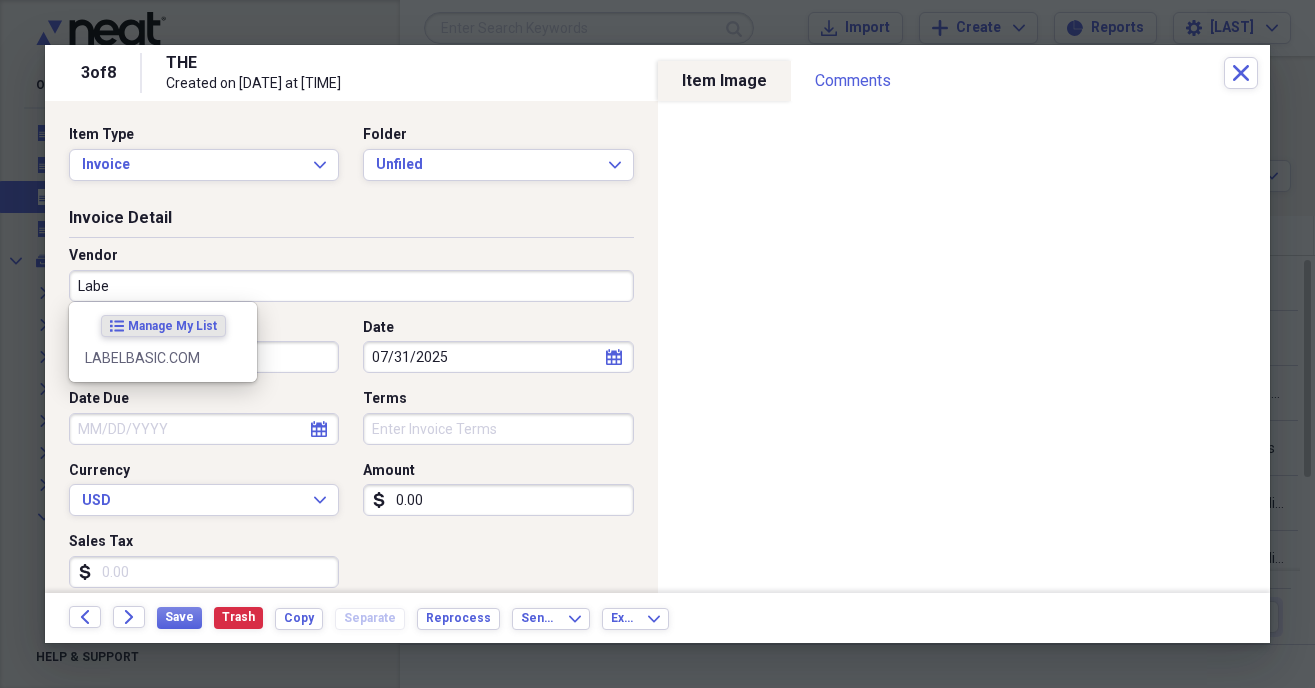 click on "LABELBASIC.COM" at bounding box center [163, 358] 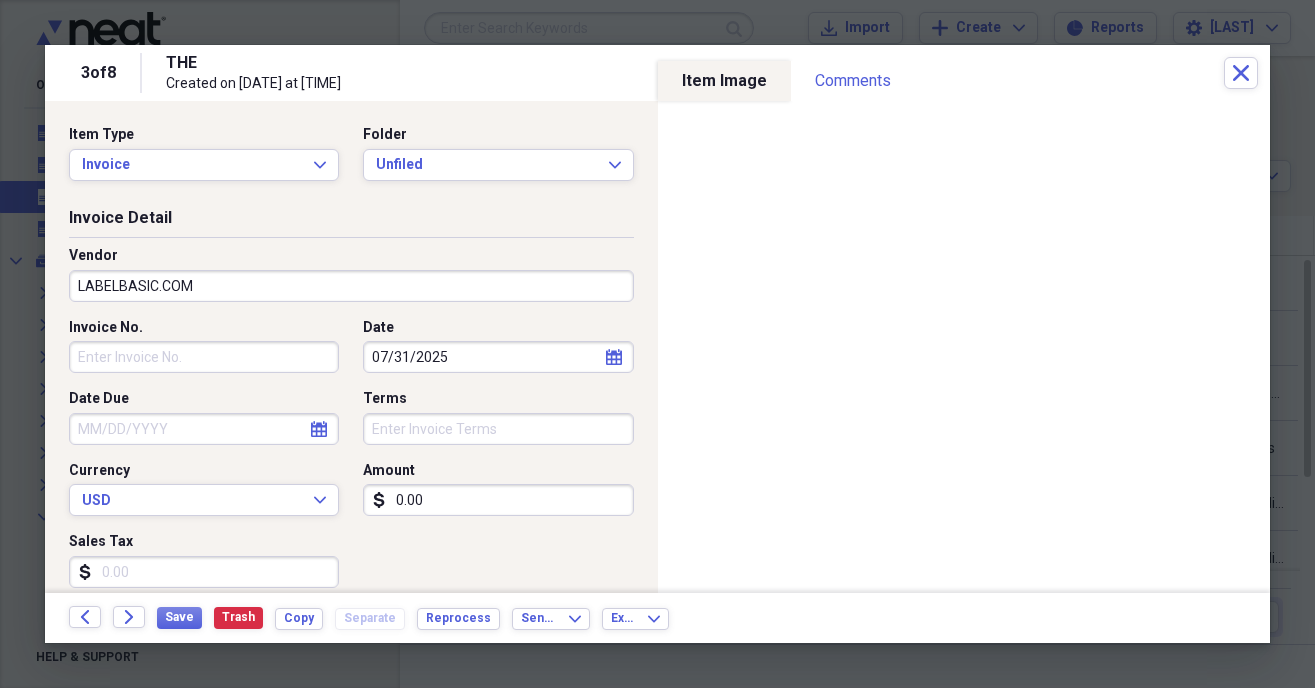 type on "Restaurant Supplies" 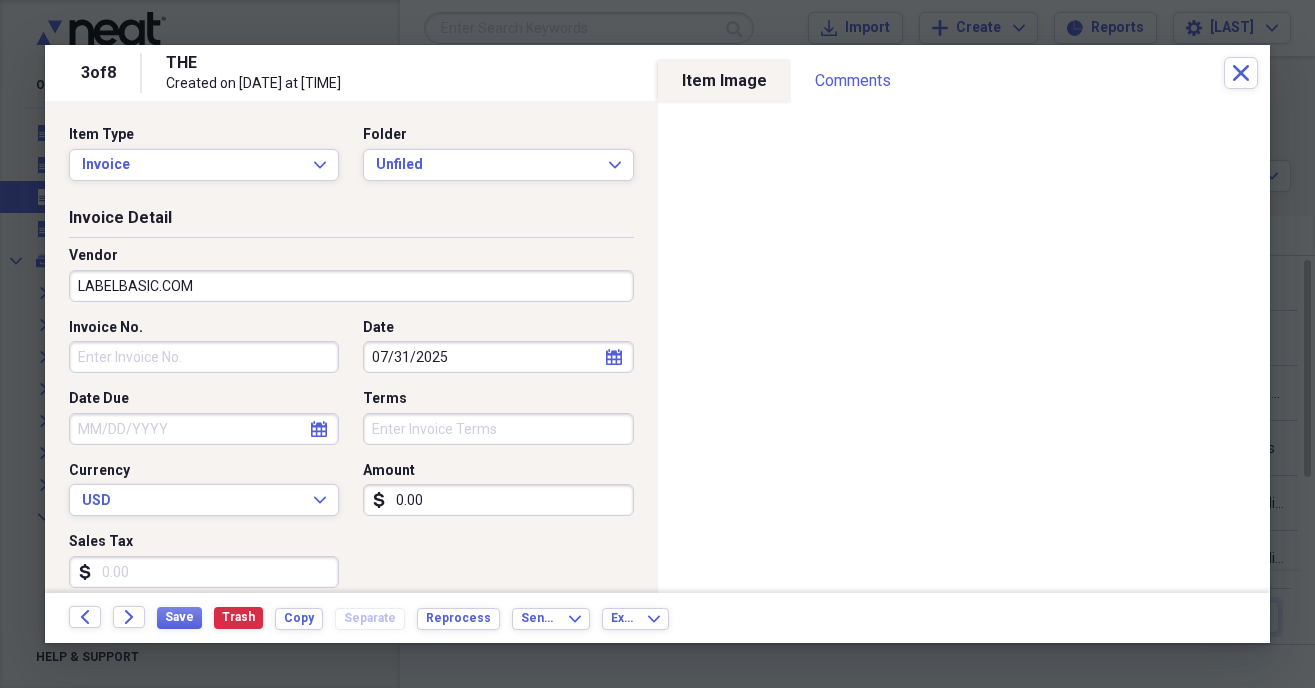 click on "Invoice No." at bounding box center [204, 357] 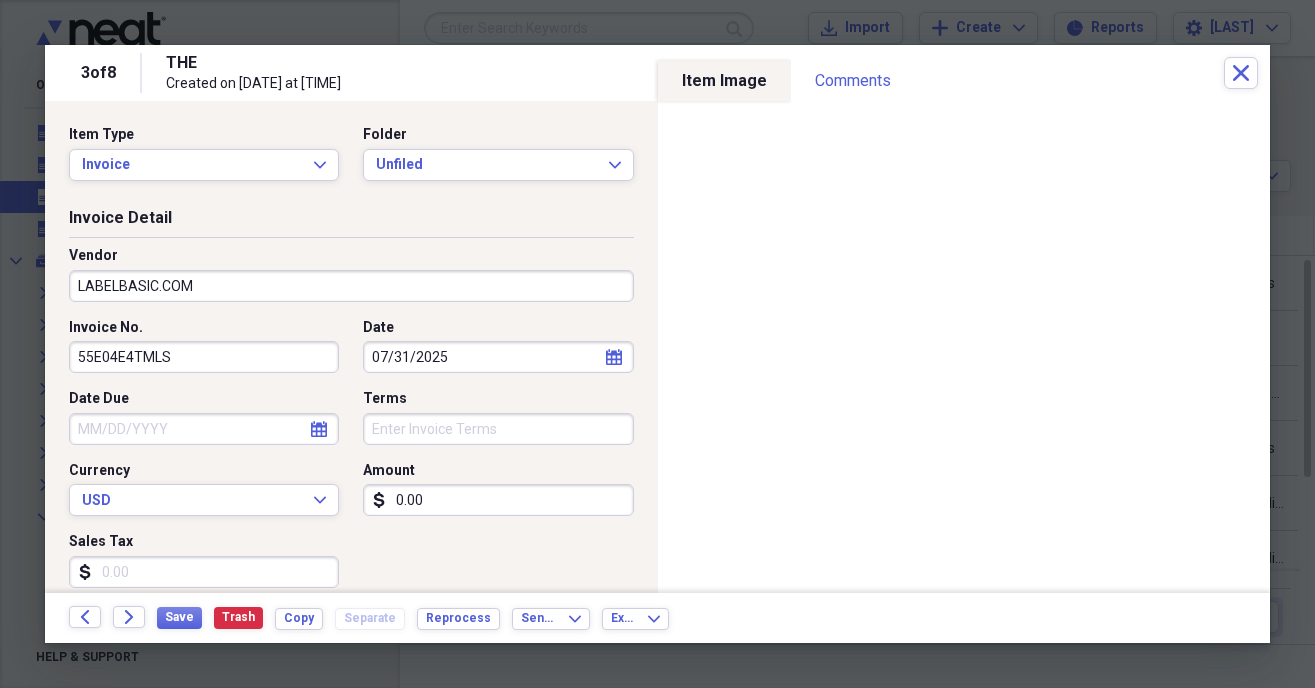 type on "55E04E4TMLS" 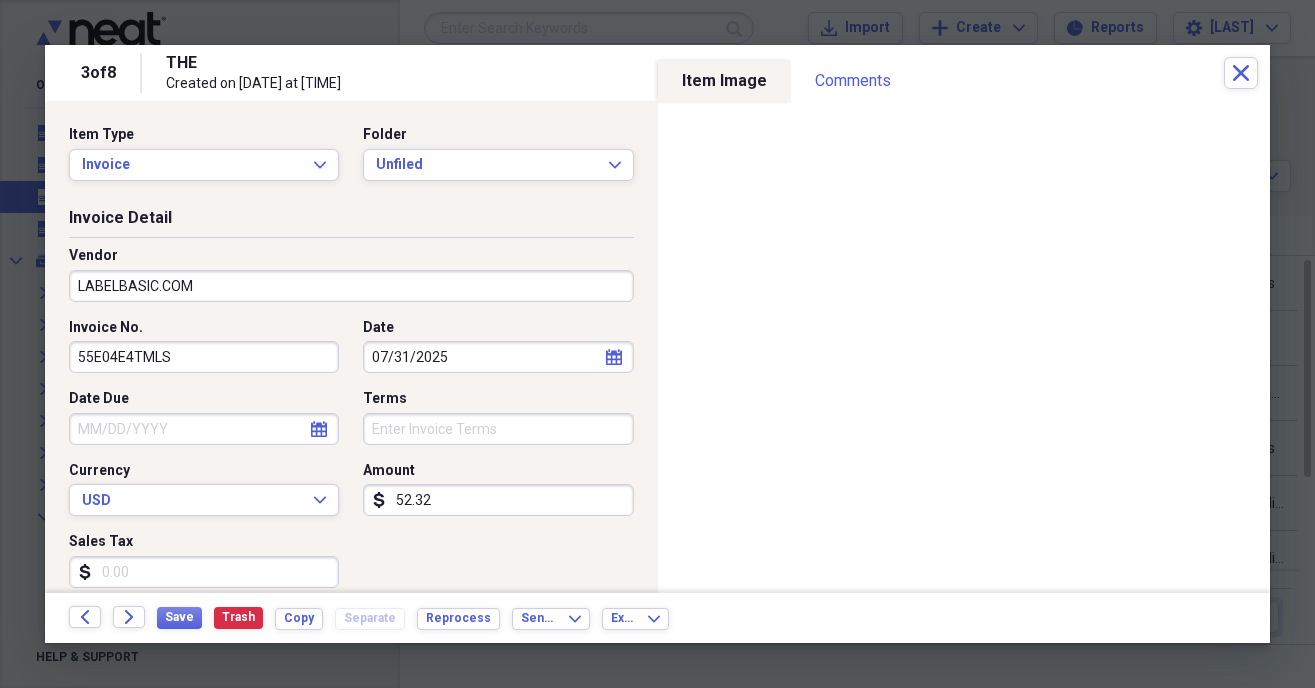 type on "523.20" 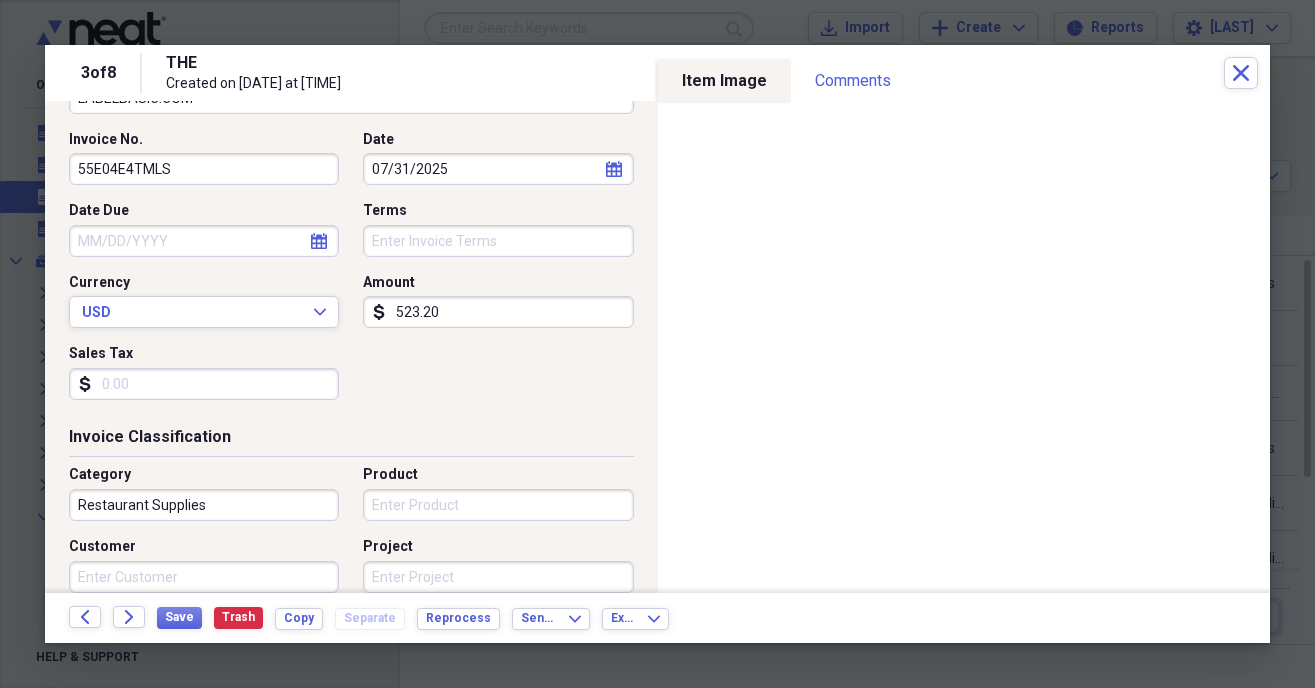 scroll, scrollTop: 228, scrollLeft: 0, axis: vertical 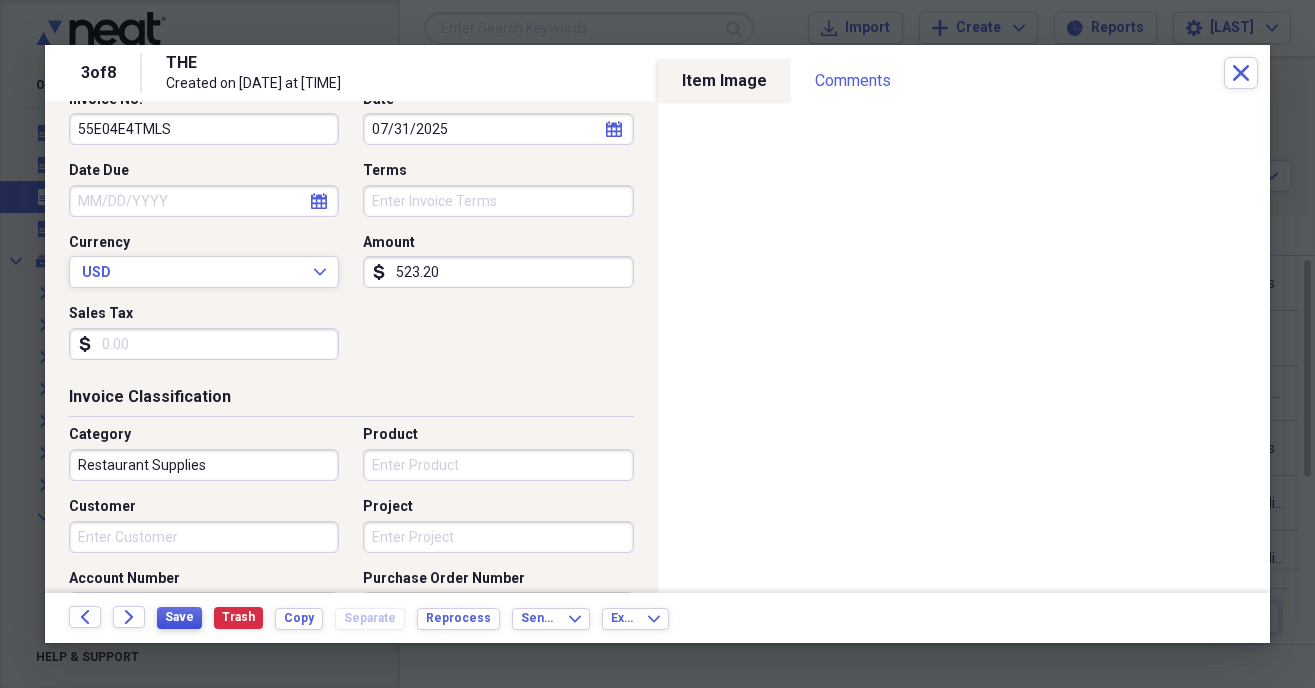 click on "Save" at bounding box center (179, 617) 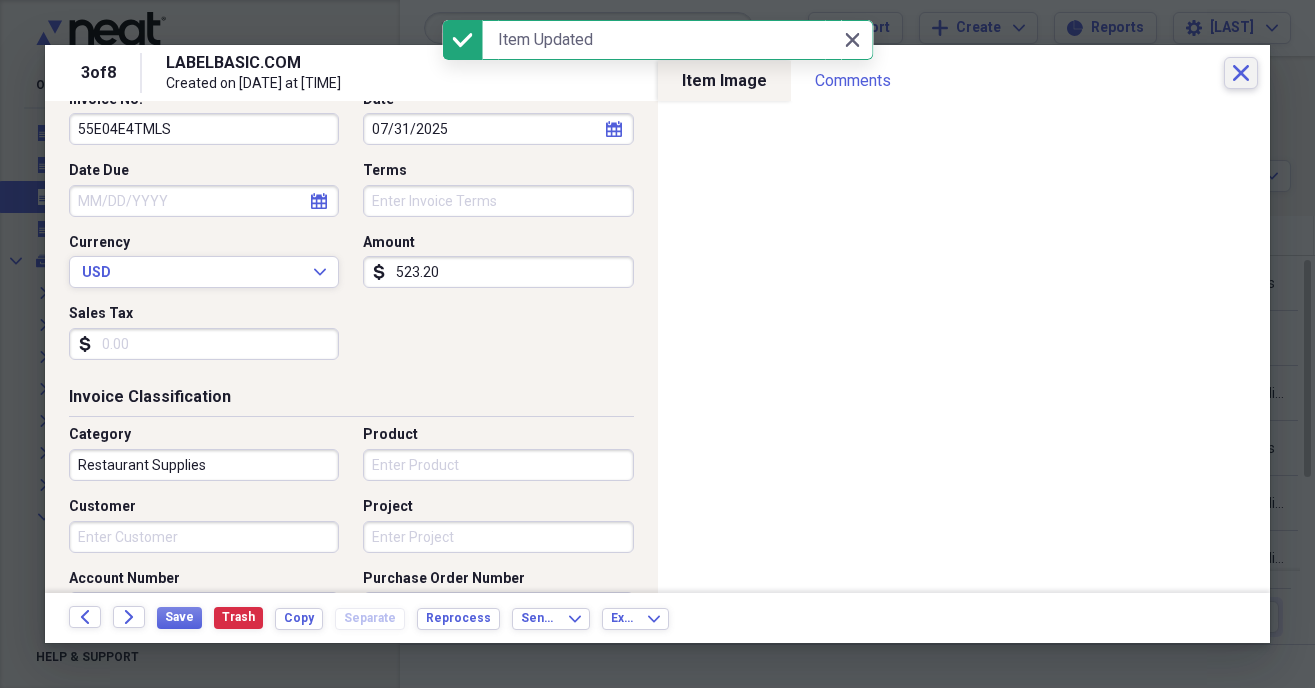 click 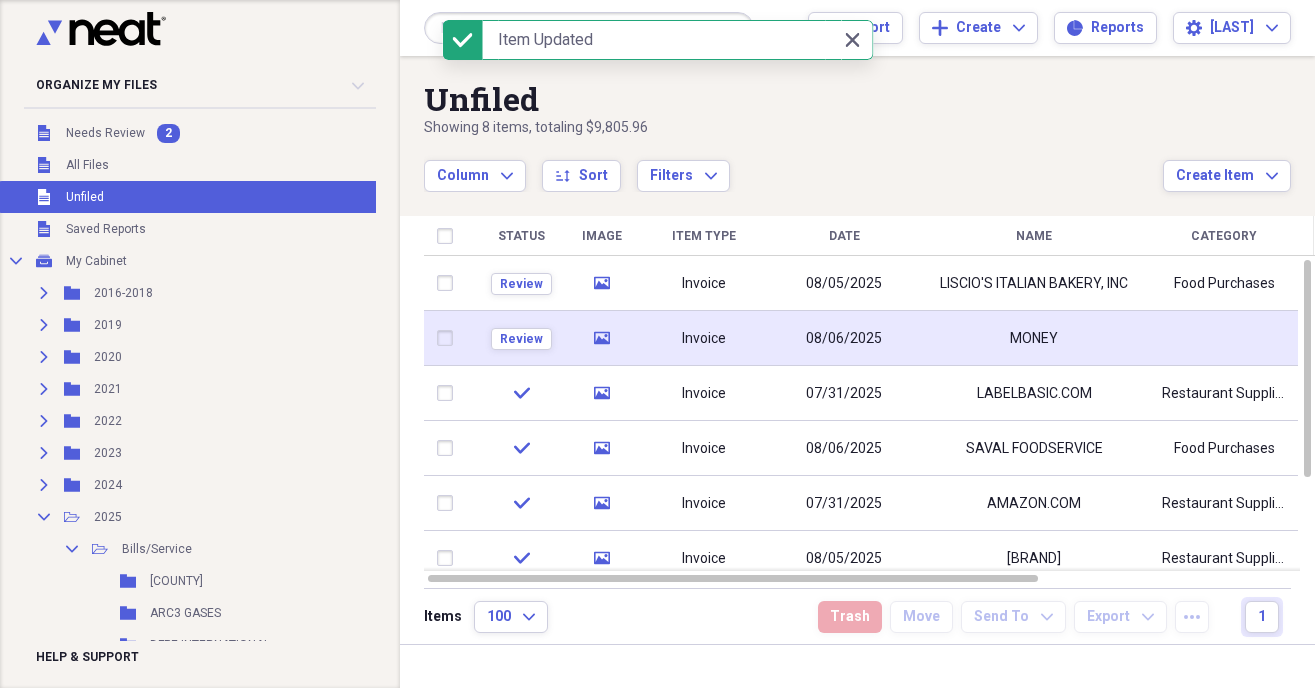 click on "Invoice" at bounding box center [704, 338] 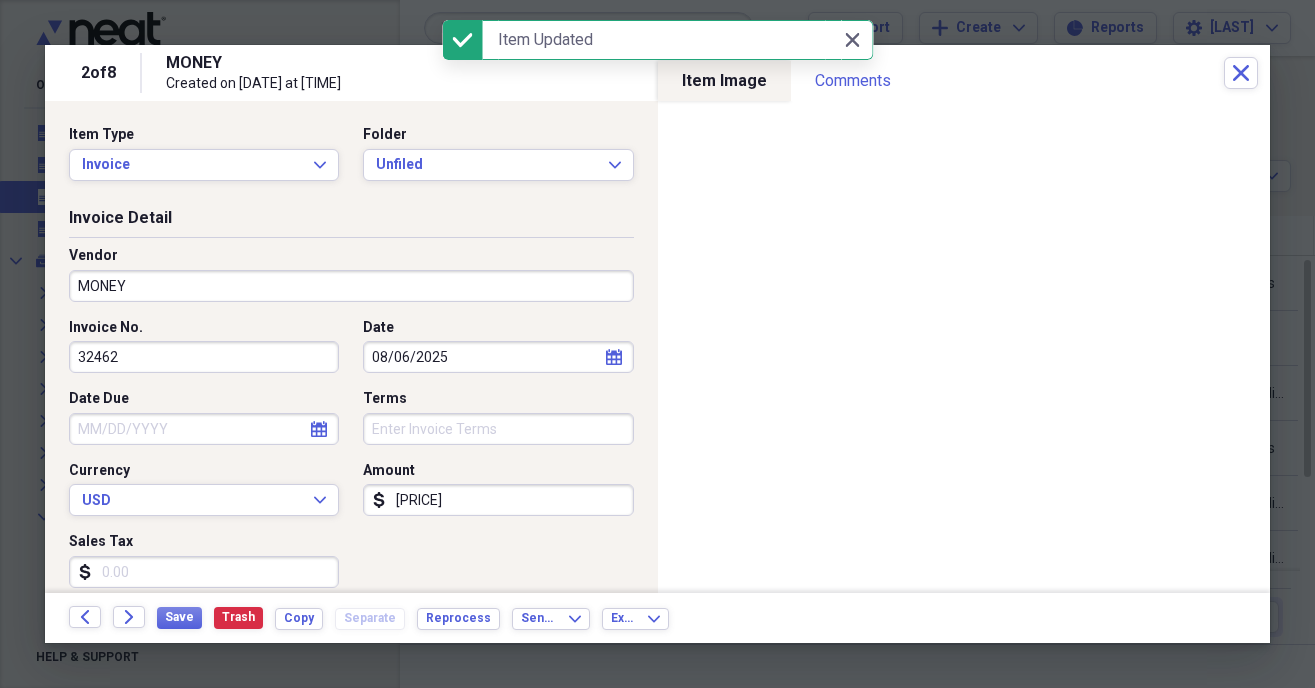 click on "MONEY" at bounding box center [351, 286] 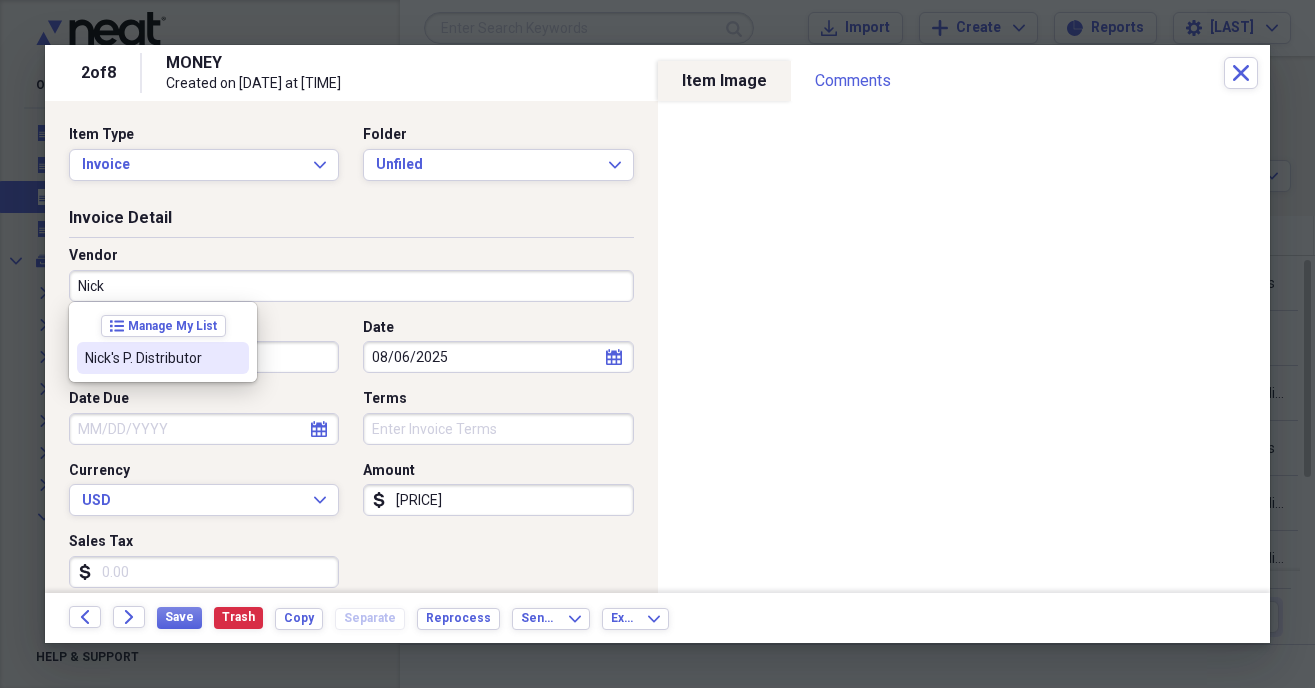 click on "Nick's P. Distributor" at bounding box center [163, 358] 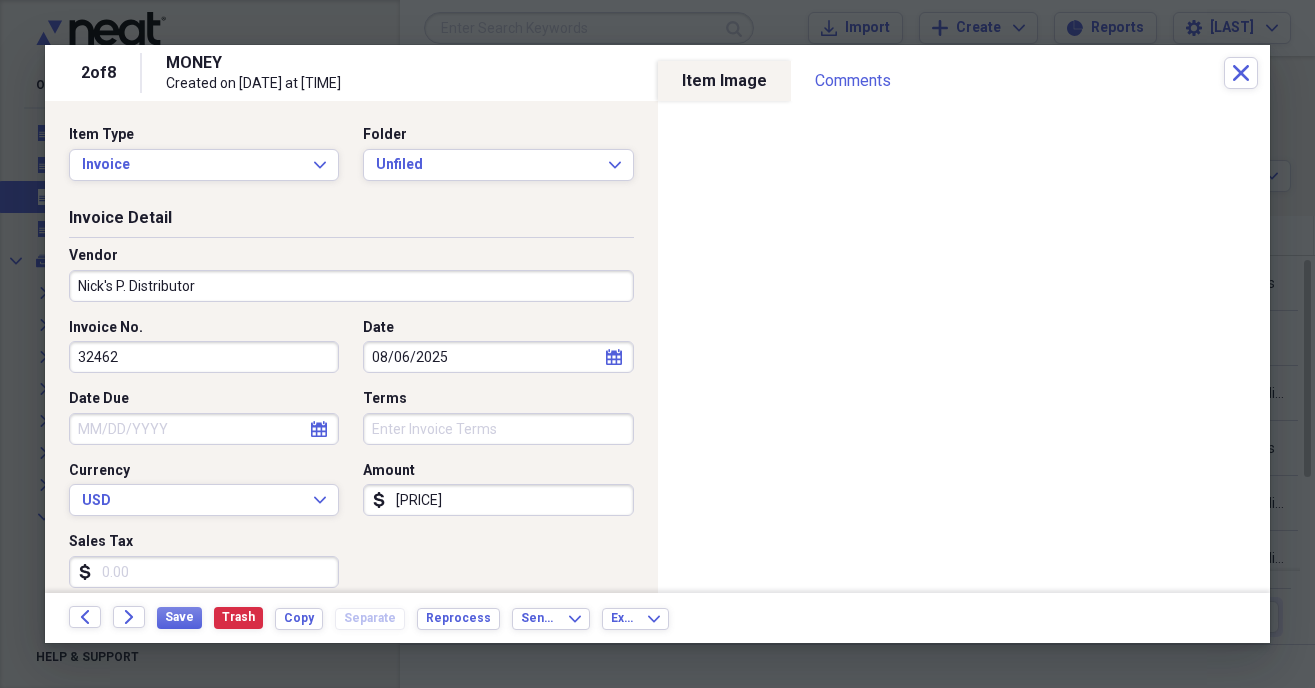 type on "Food Purchases" 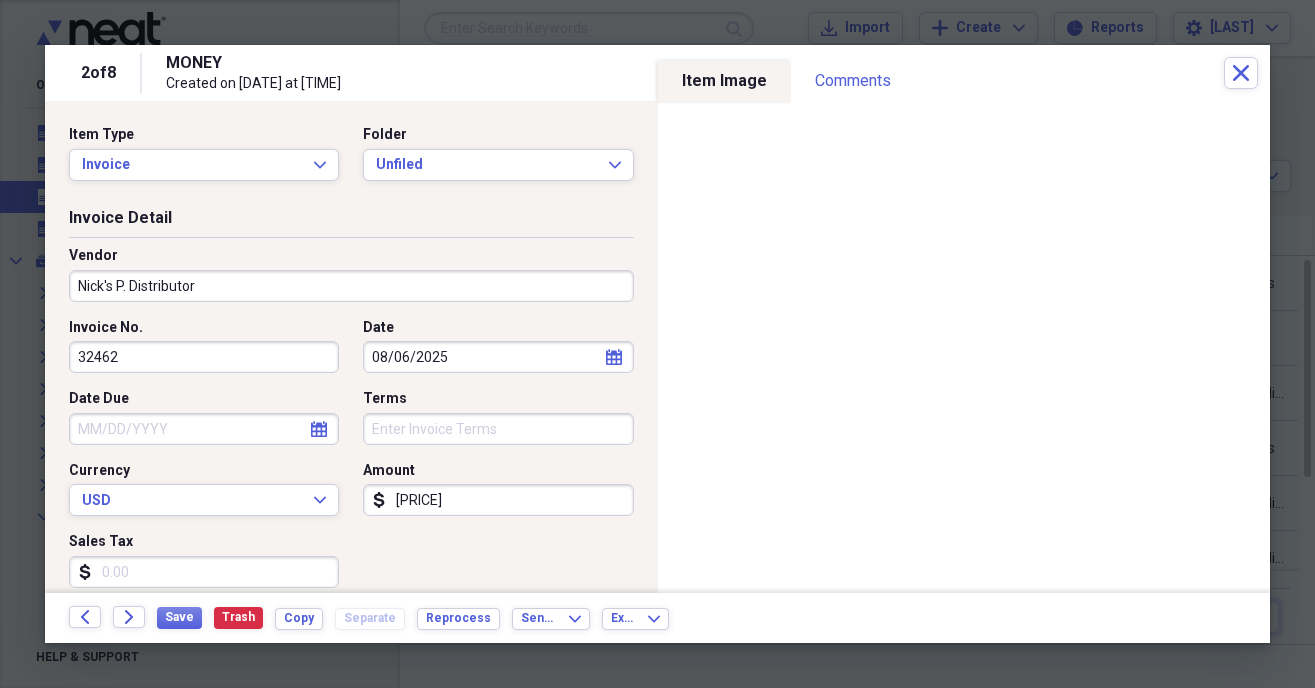 click on "32462" at bounding box center [204, 357] 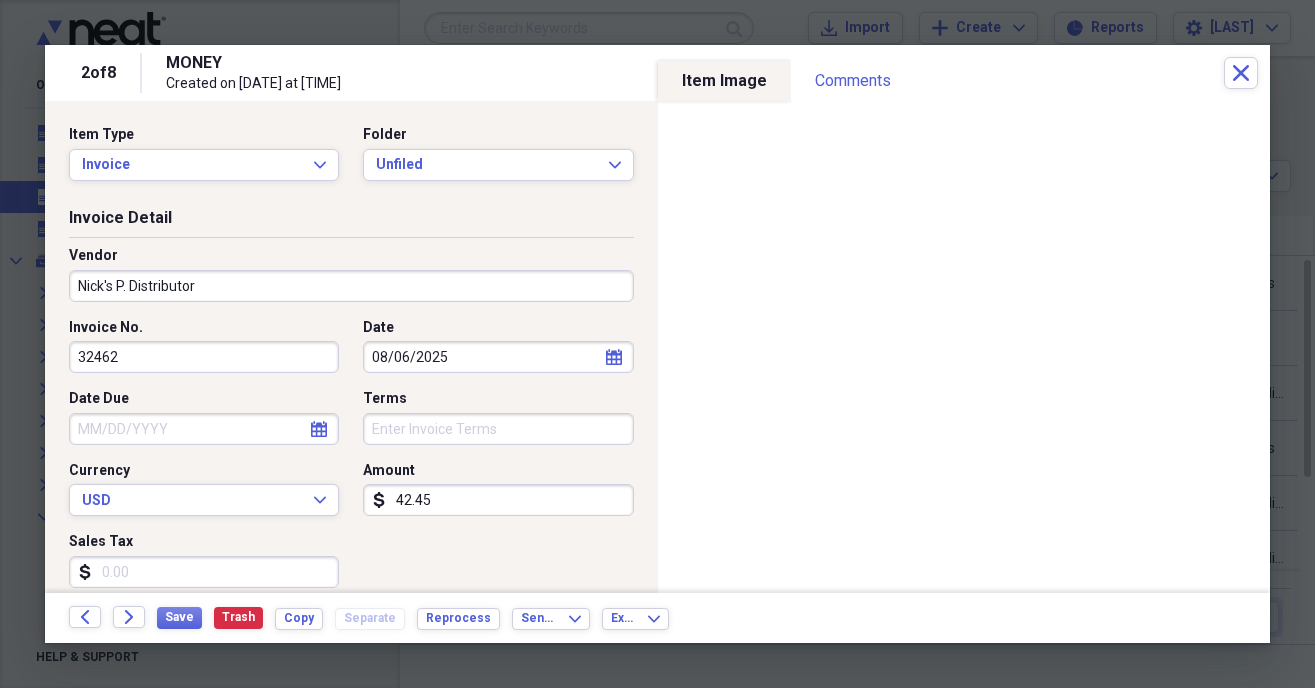 type on "424.50" 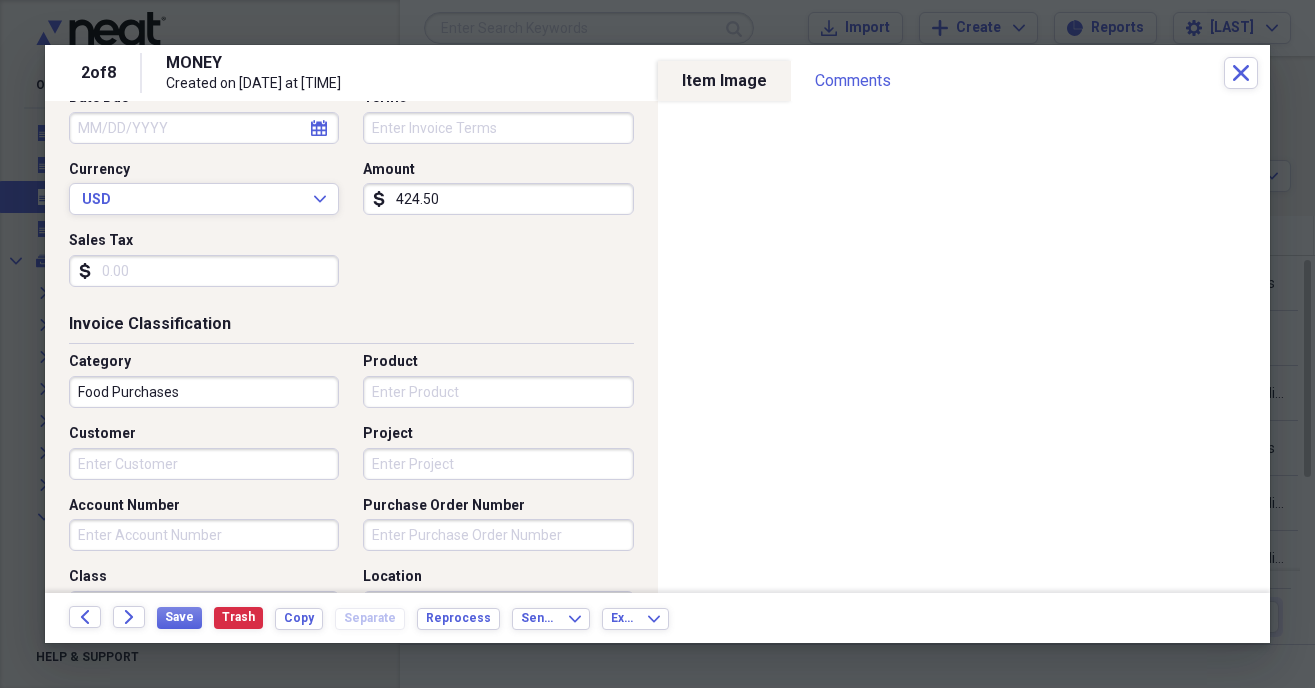 scroll, scrollTop: 342, scrollLeft: 0, axis: vertical 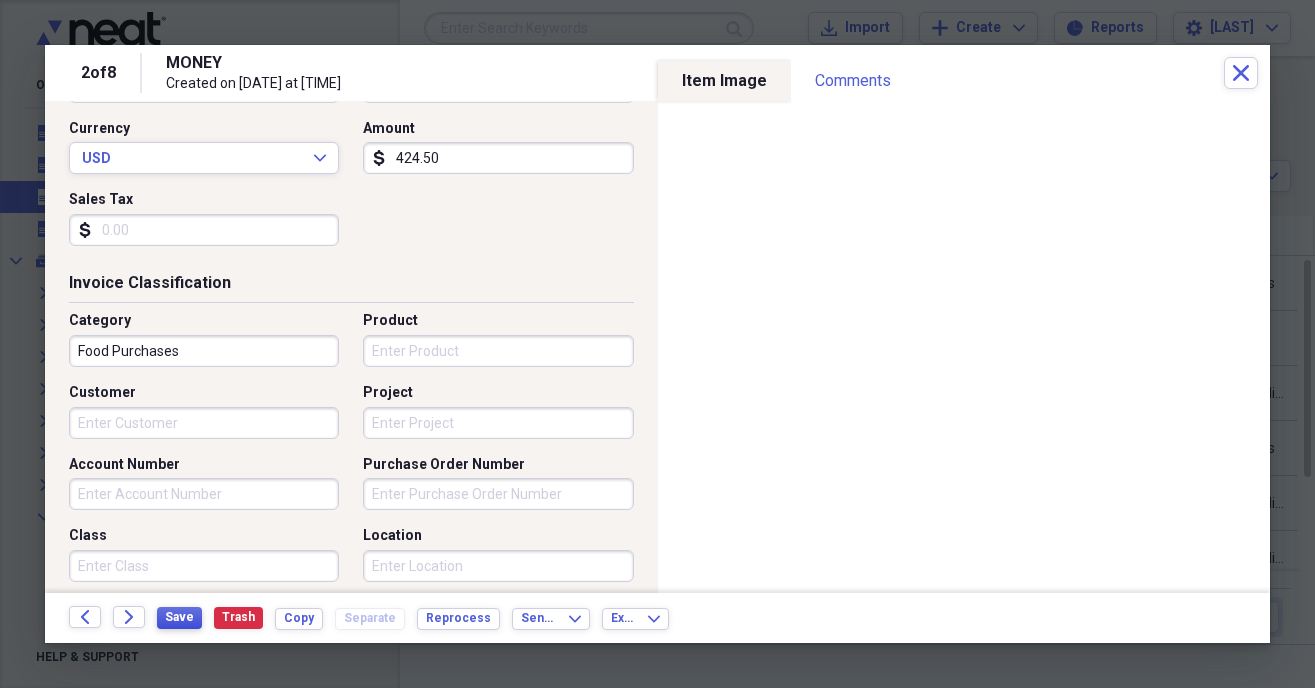 click on "Save" at bounding box center (179, 617) 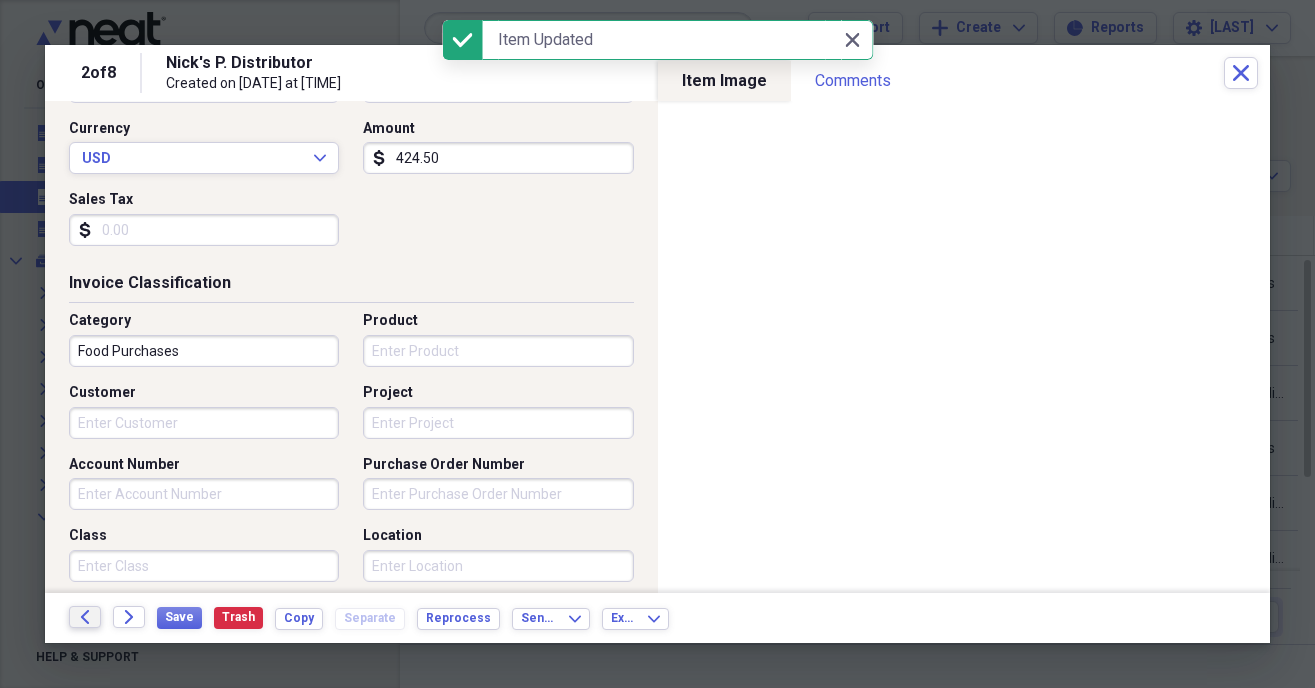click on "Back" at bounding box center (85, 617) 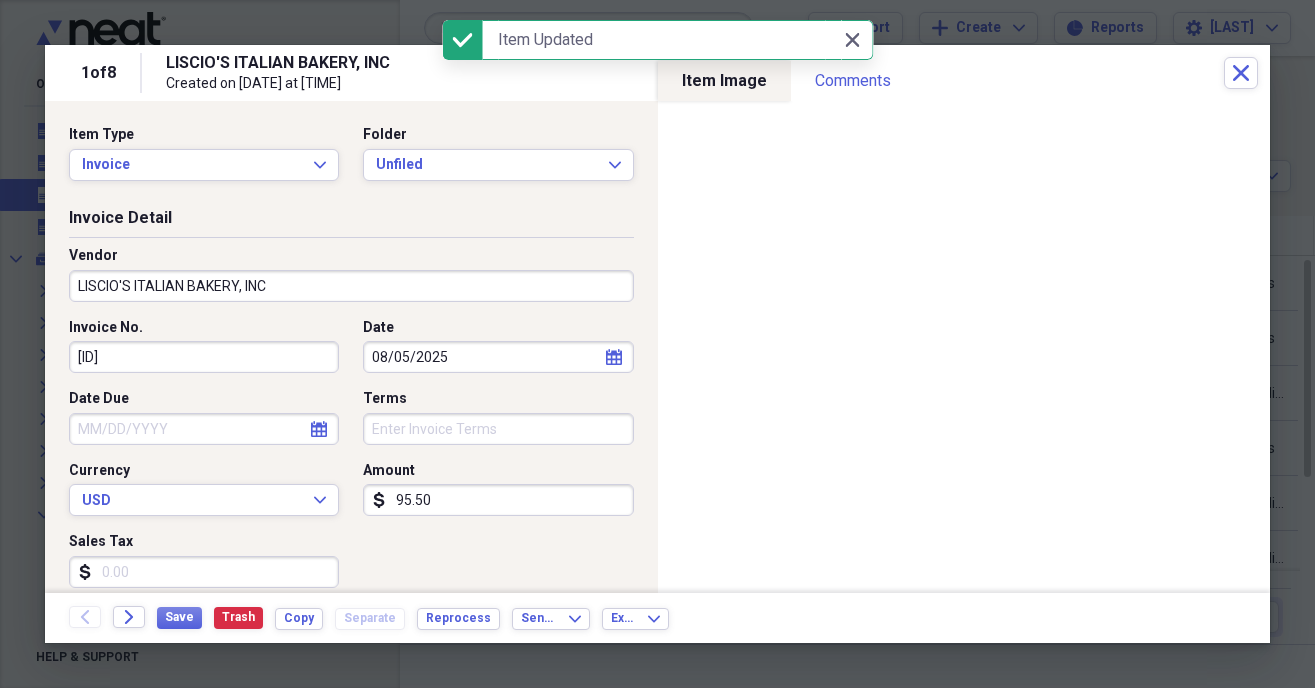 click on "[ID]" at bounding box center (204, 357) 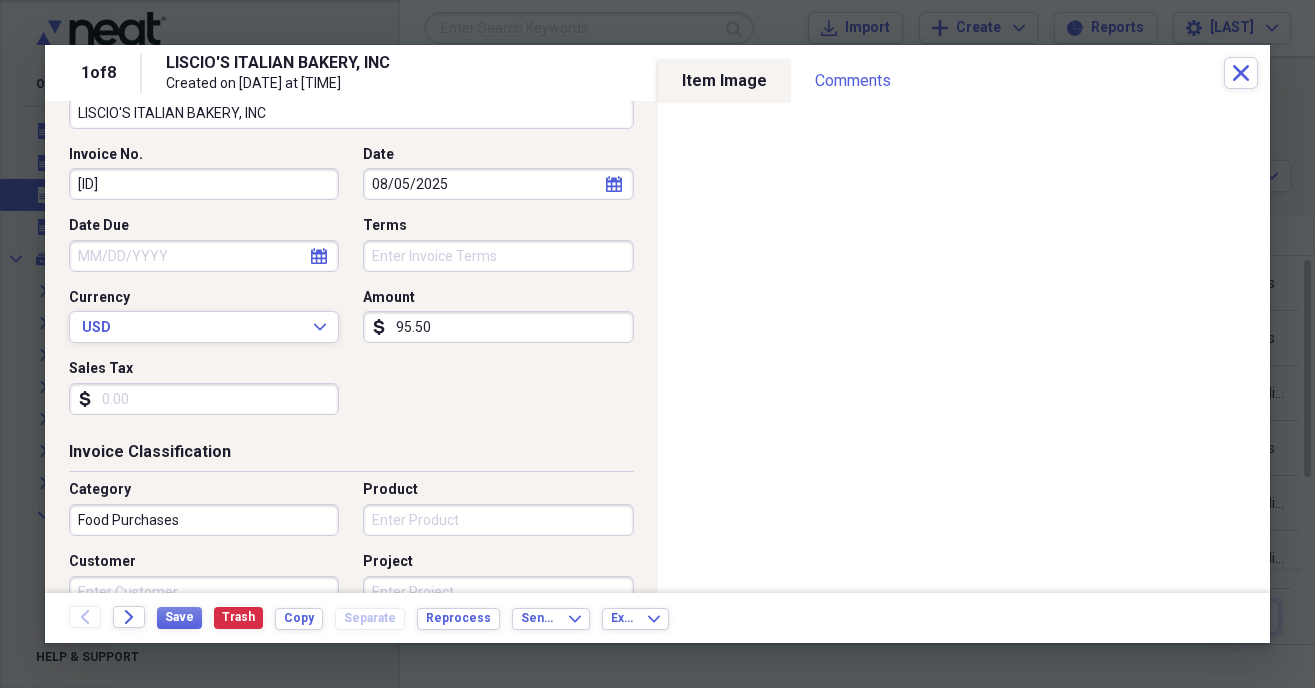 scroll, scrollTop: 228, scrollLeft: 0, axis: vertical 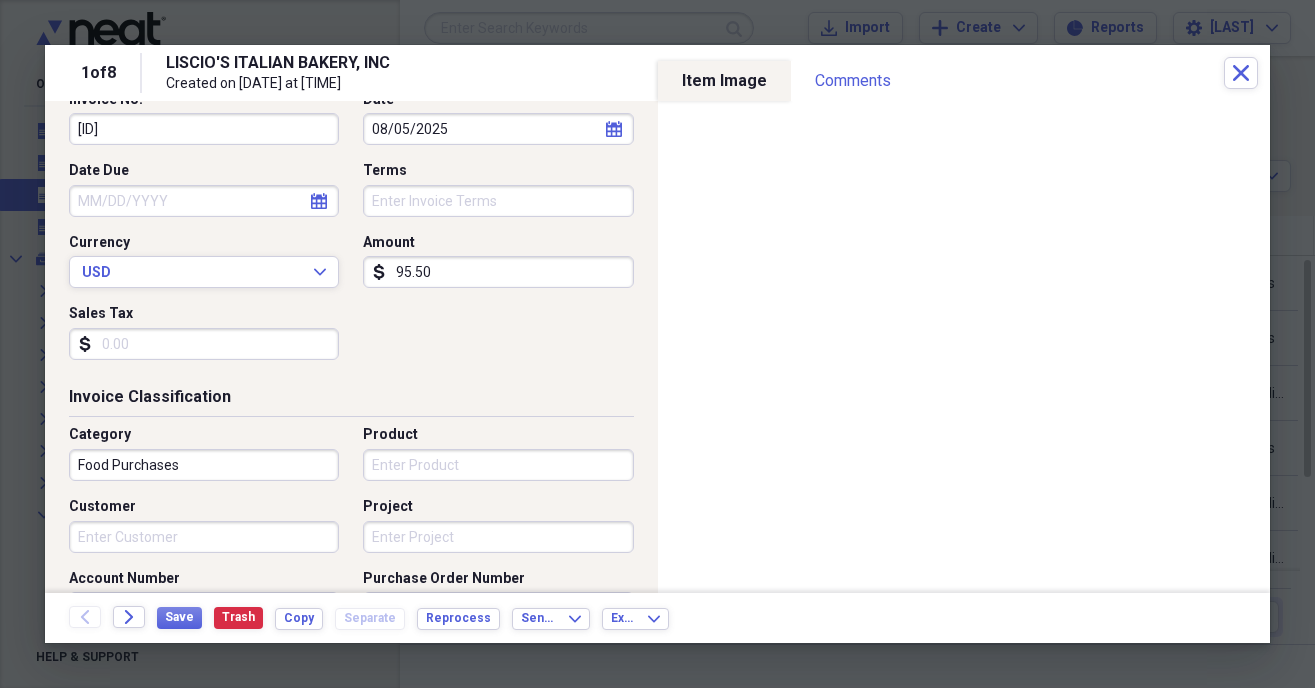 click on "Customer" at bounding box center (204, 537) 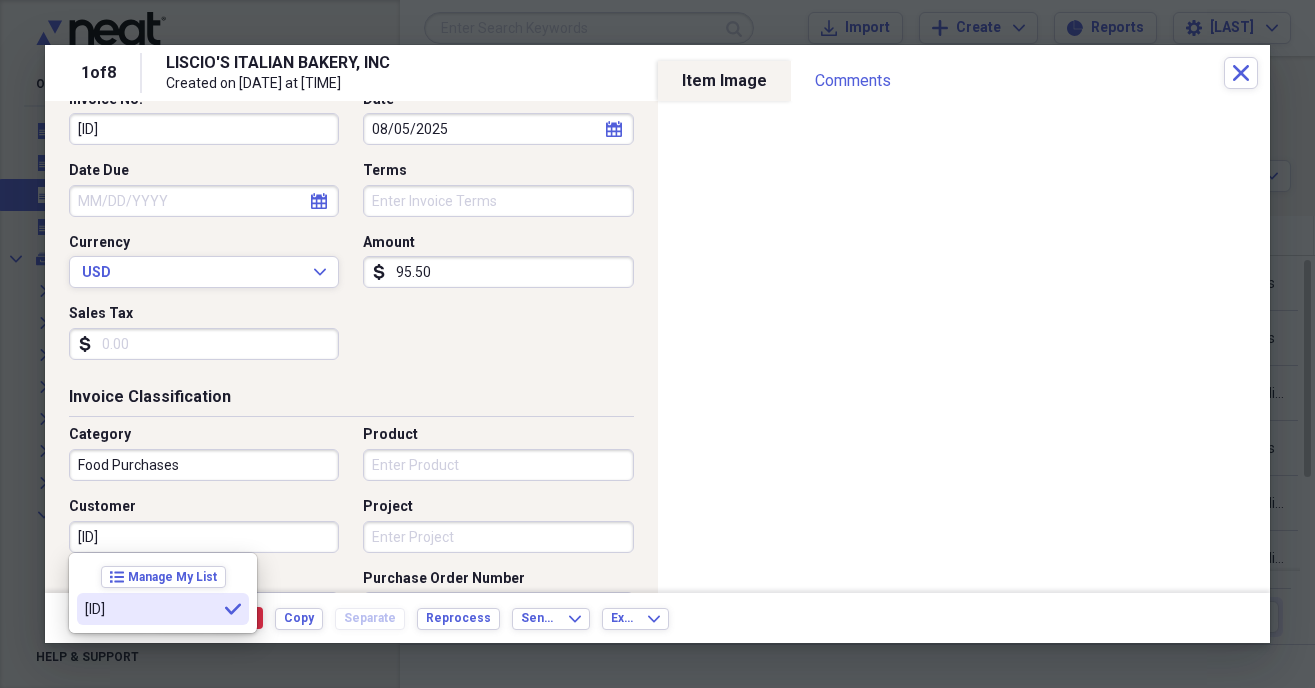 type on "[ID]" 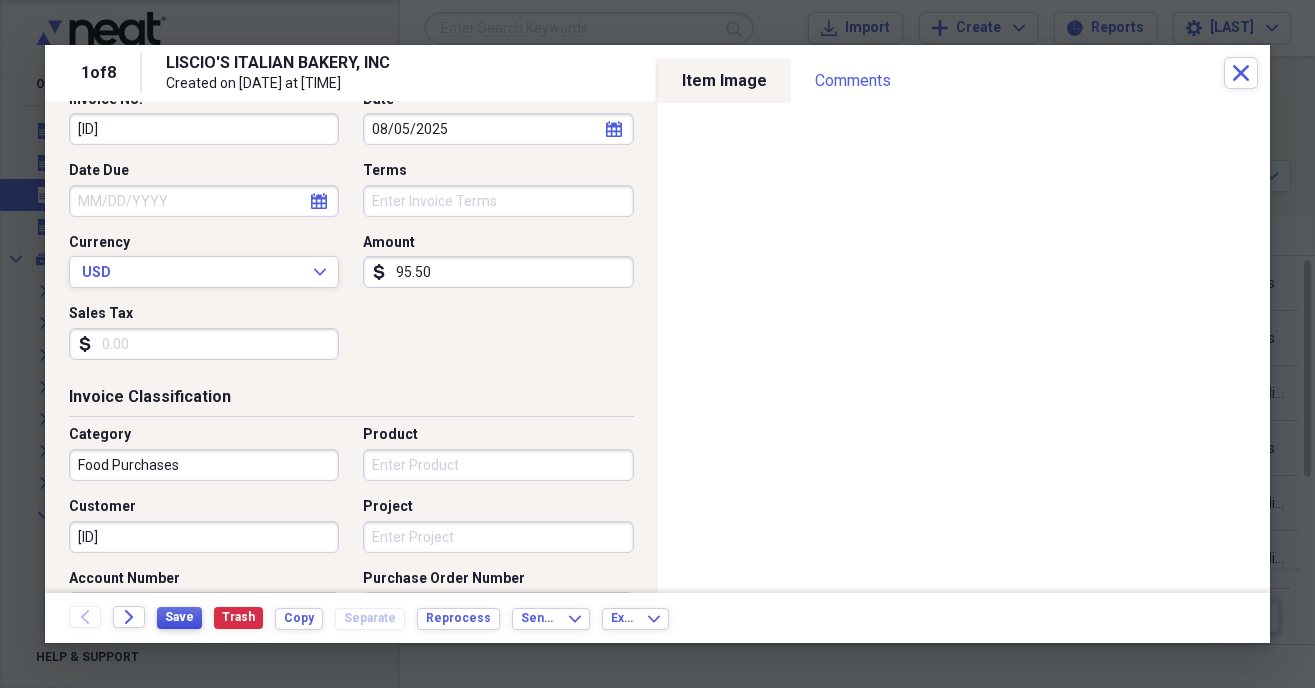 click on "Save" at bounding box center [179, 617] 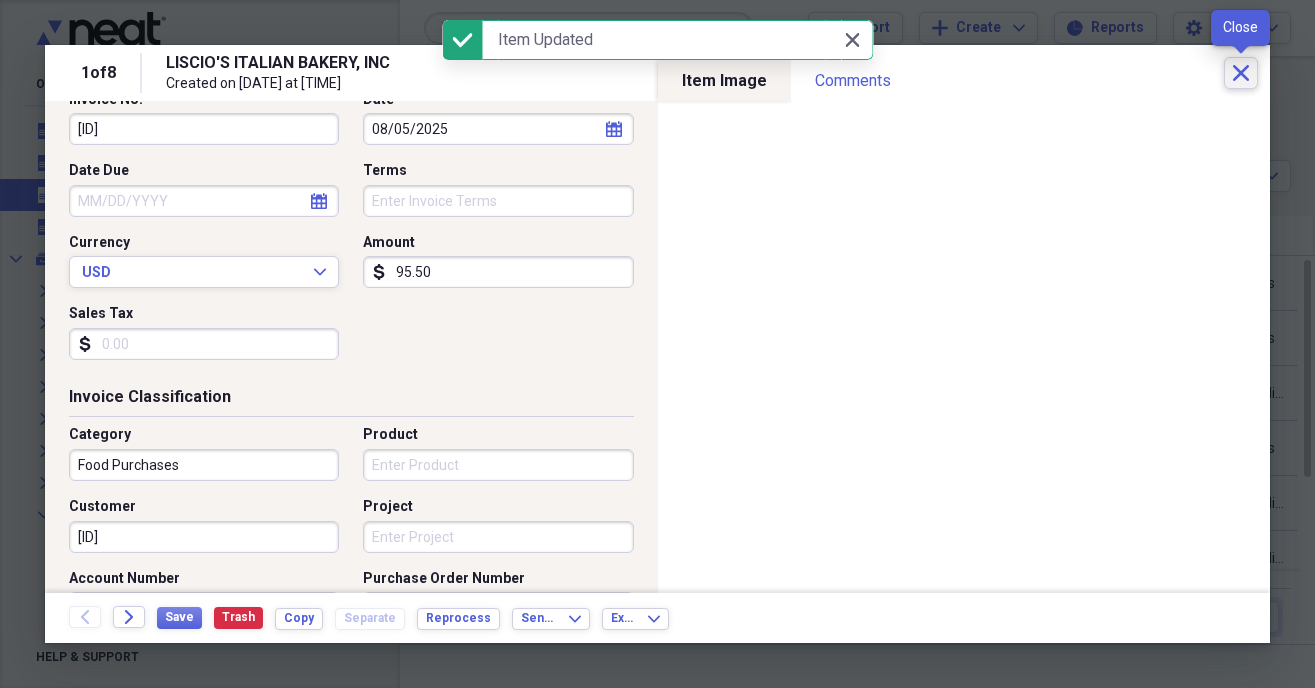 click 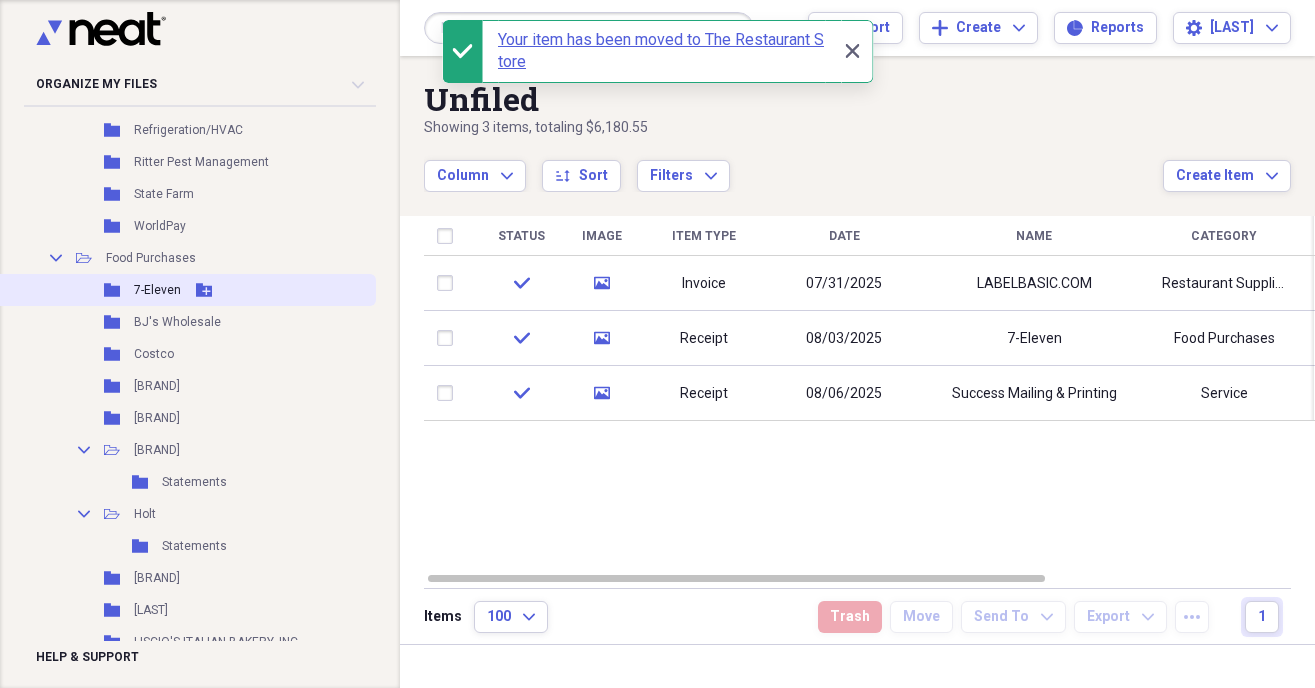scroll, scrollTop: 786, scrollLeft: 30, axis: both 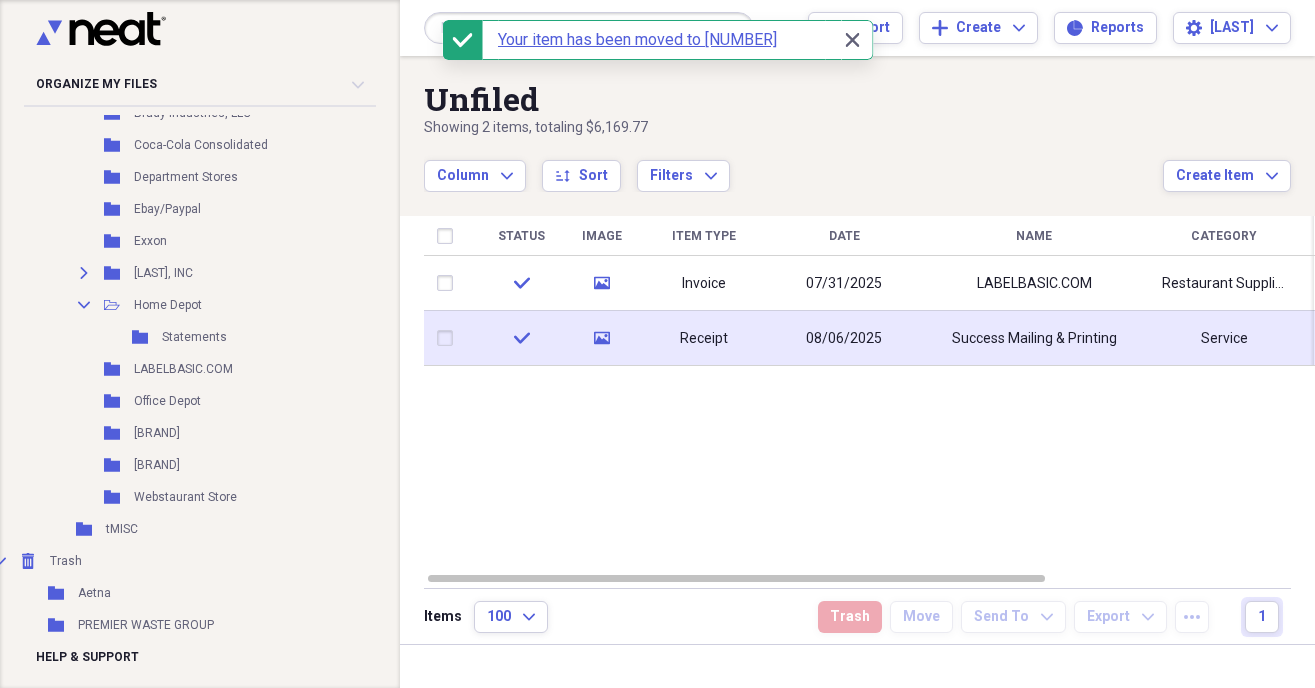 drag, startPoint x: 448, startPoint y: 281, endPoint x: 449, endPoint y: 320, distance: 39.012817 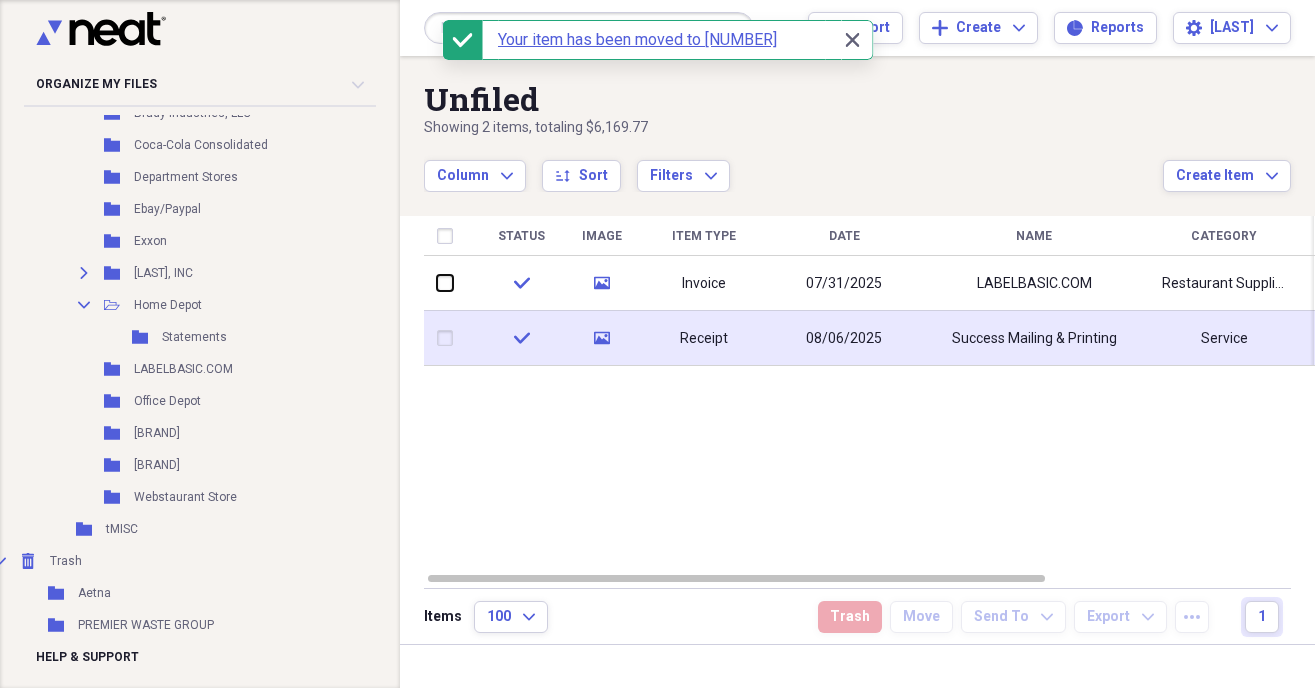 click at bounding box center (437, 283) 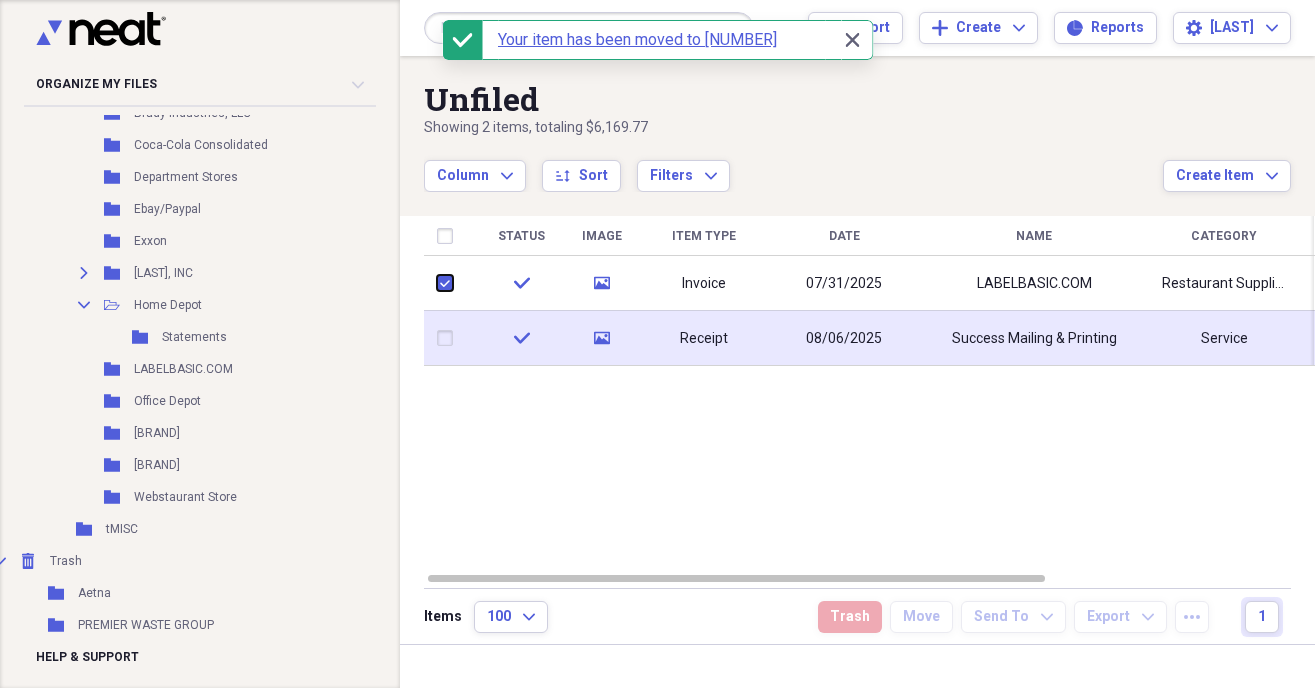 checkbox on "true" 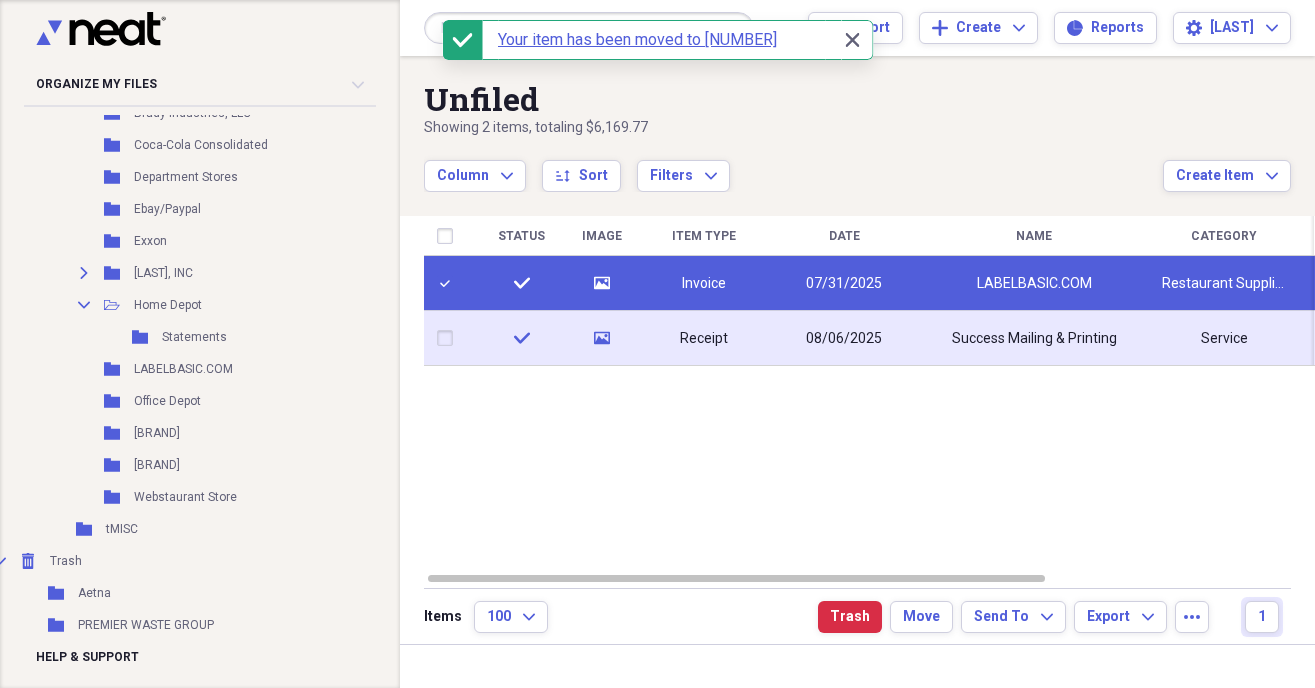 click at bounding box center [449, 338] 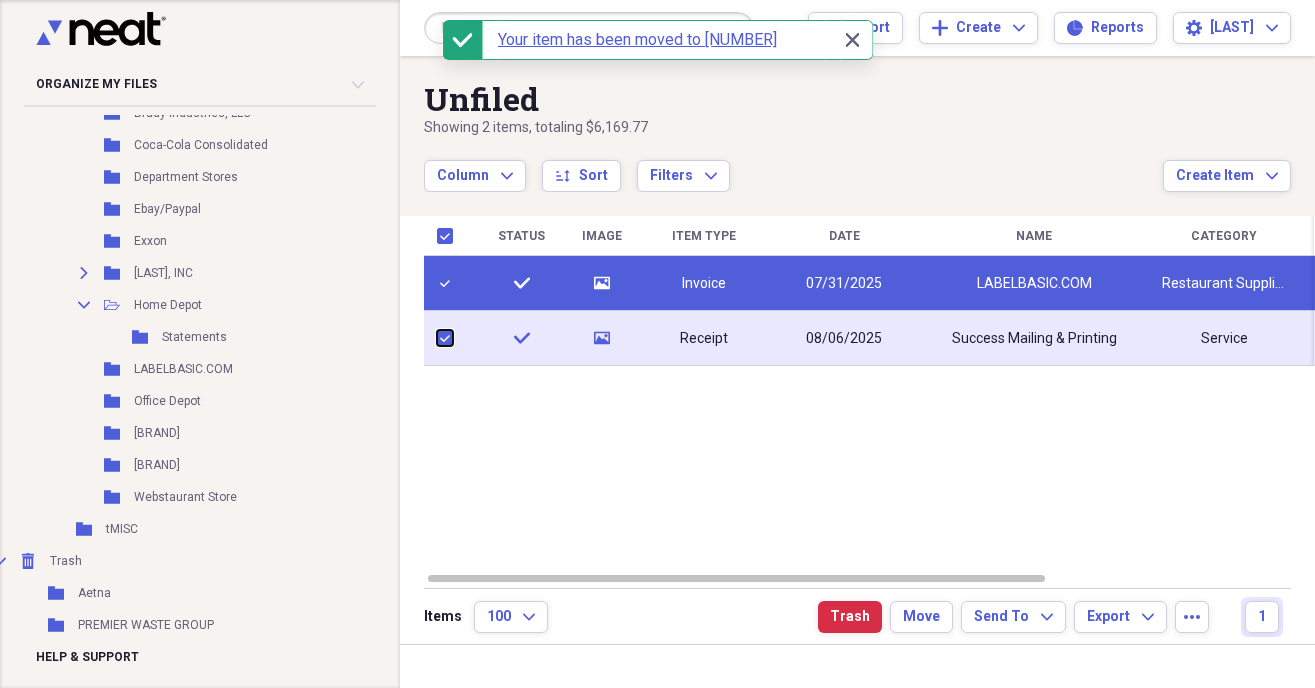 checkbox on "true" 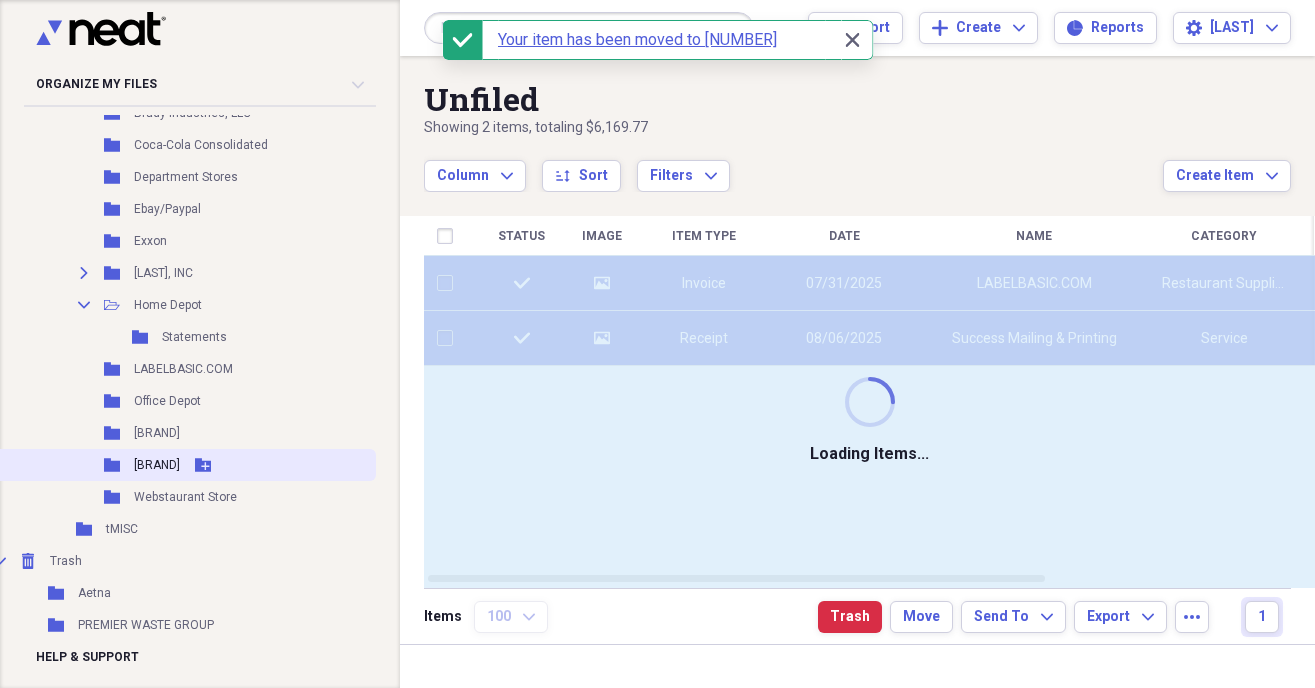 checkbox on "false" 